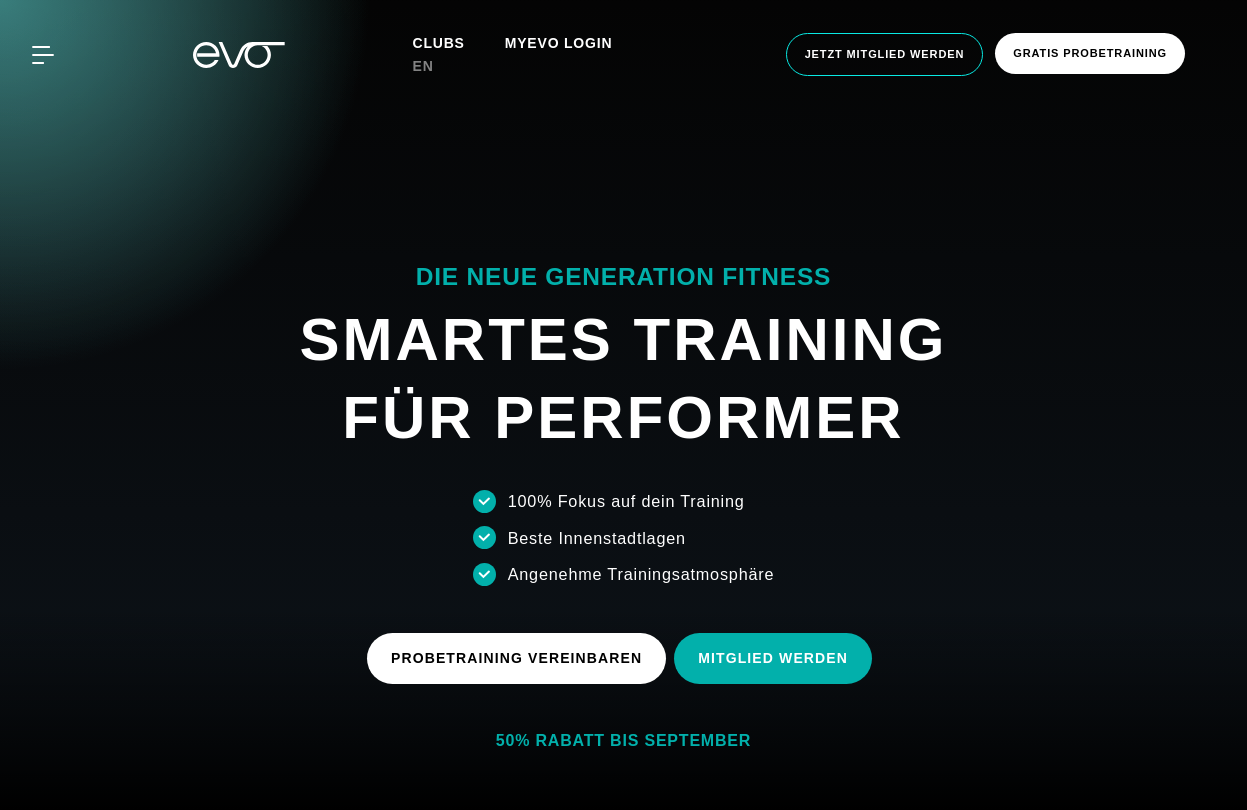 scroll, scrollTop: 0, scrollLeft: 0, axis: both 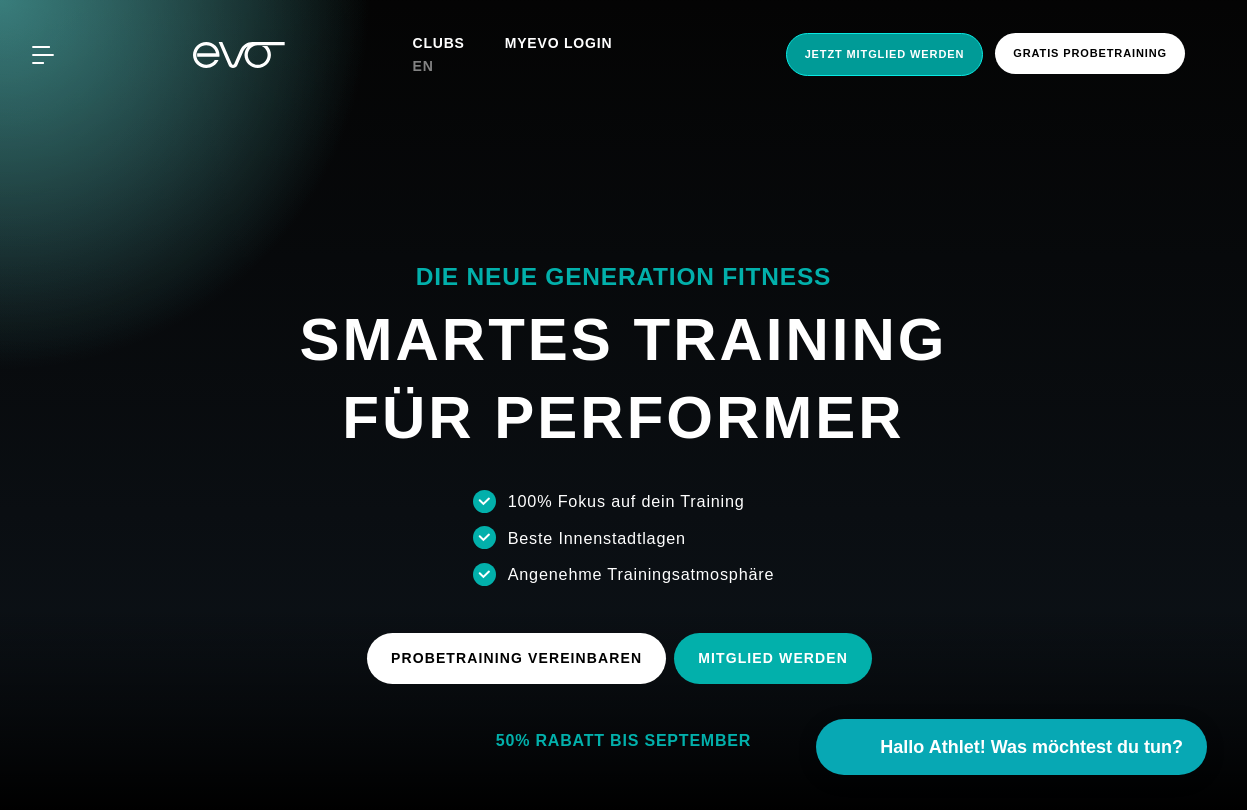 click on "Jetzt Mitglied werden" at bounding box center [885, 54] 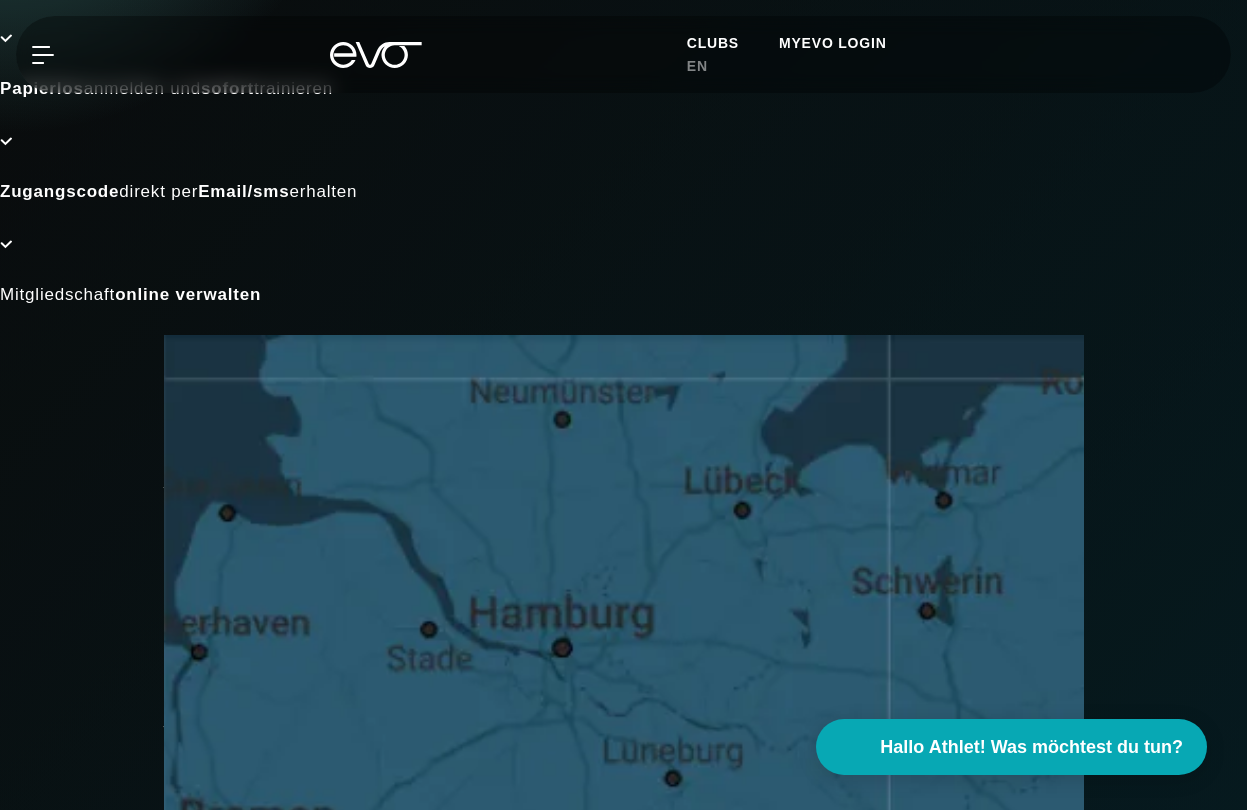 scroll, scrollTop: 576, scrollLeft: 0, axis: vertical 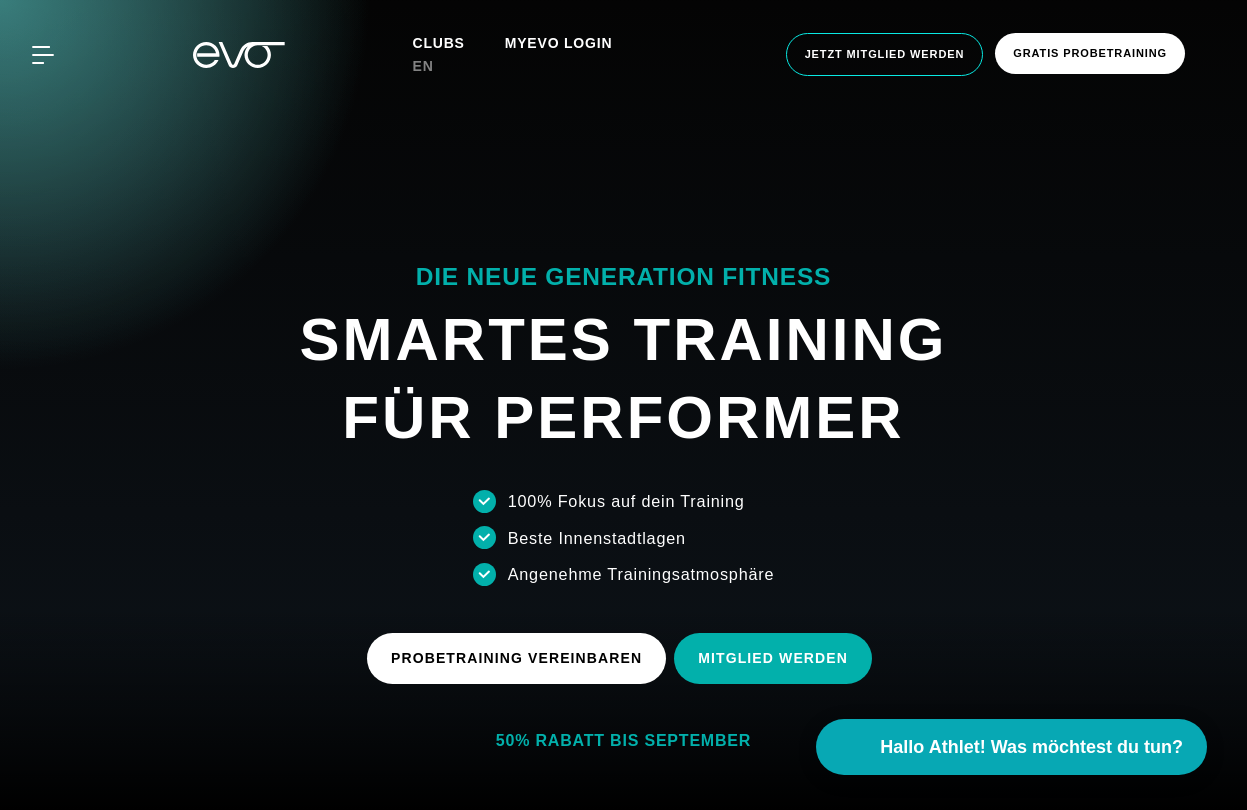 click on "Jetzt Mitglied werden" at bounding box center (885, 54) 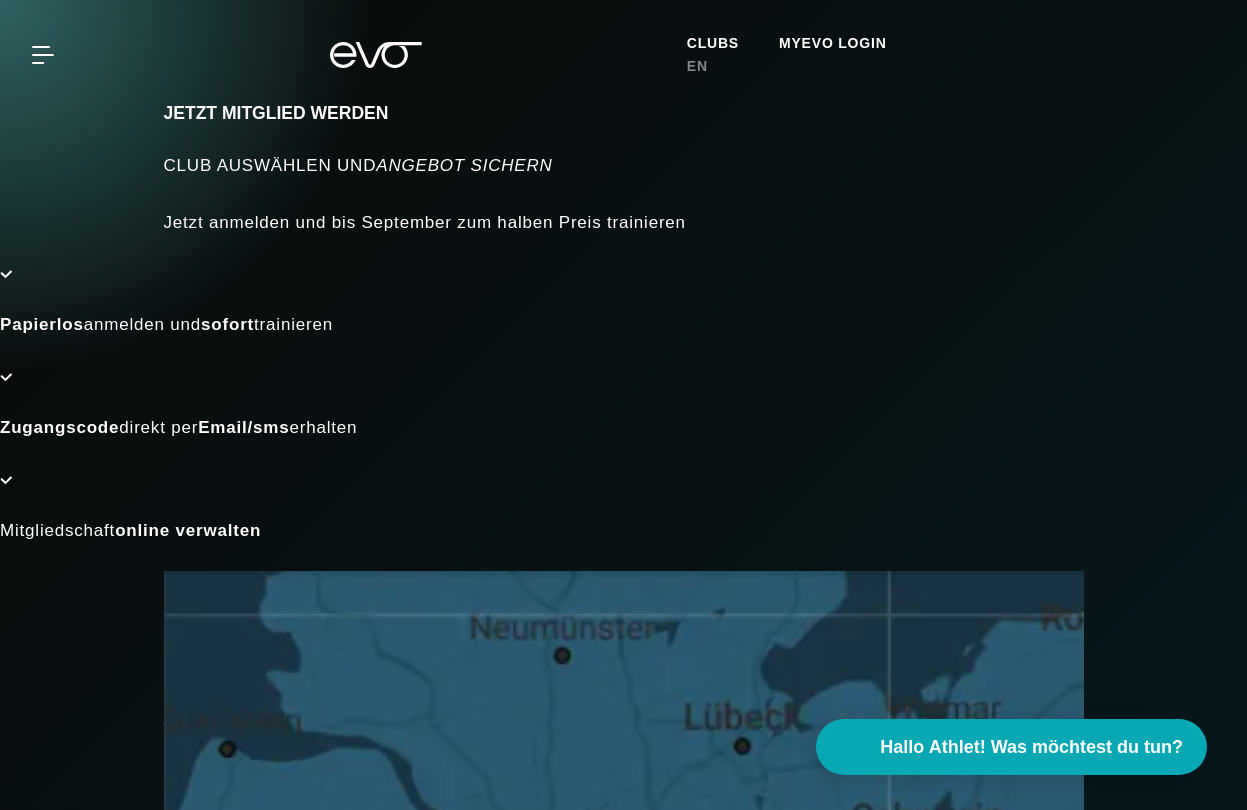 click at bounding box center [624, 1981] 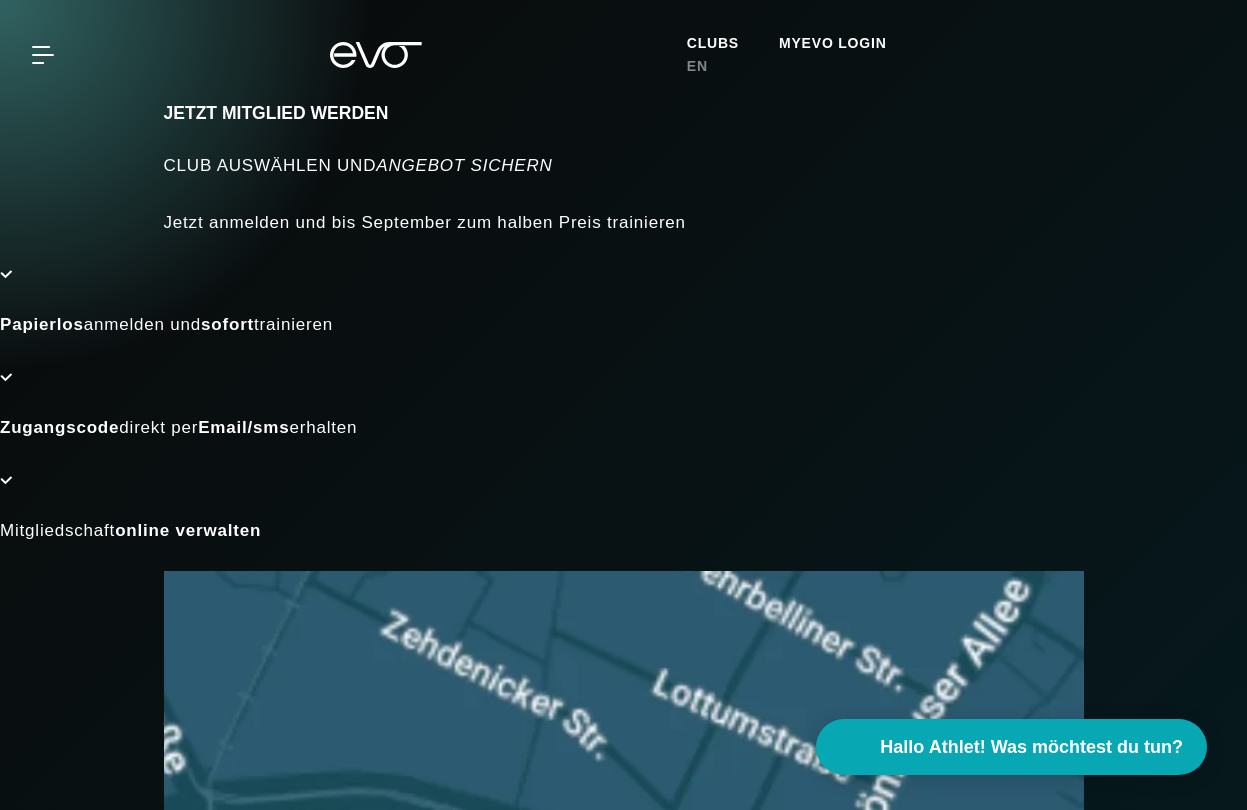 click at bounding box center (624, 1936) 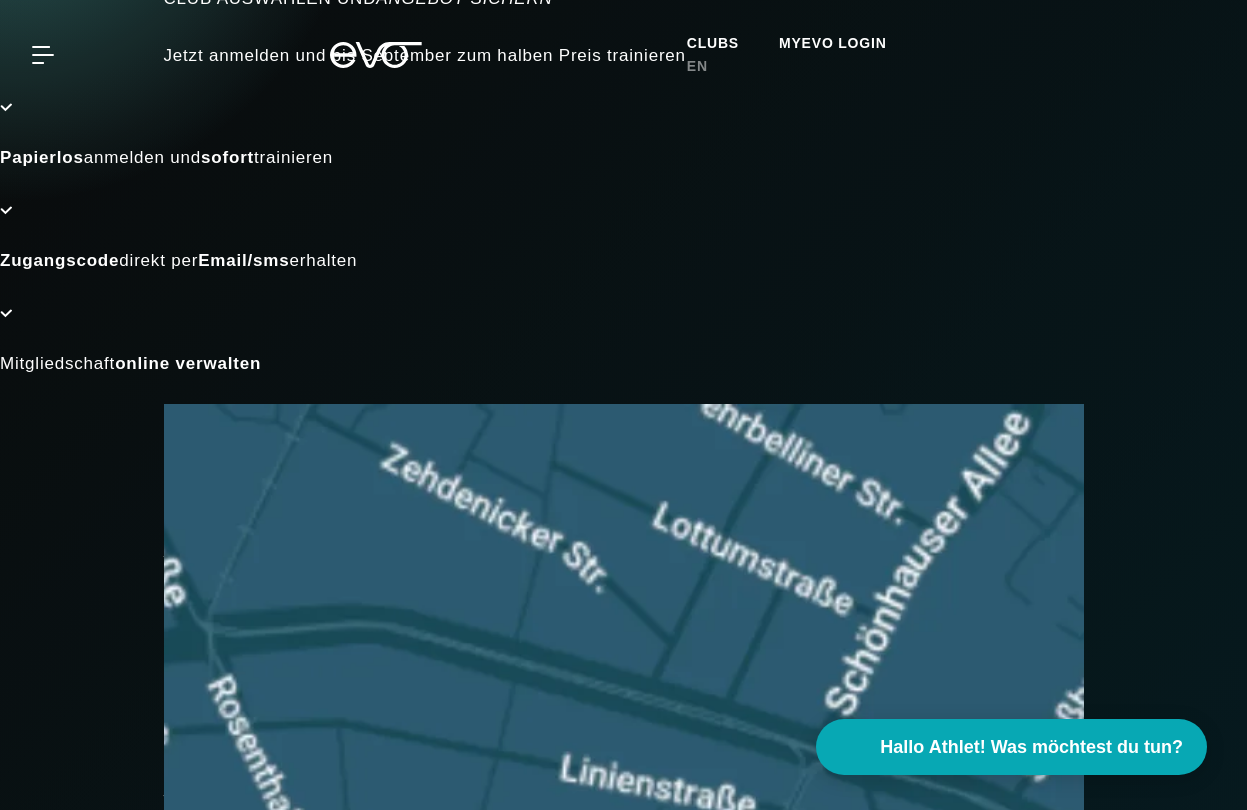 scroll, scrollTop: 341, scrollLeft: 0, axis: vertical 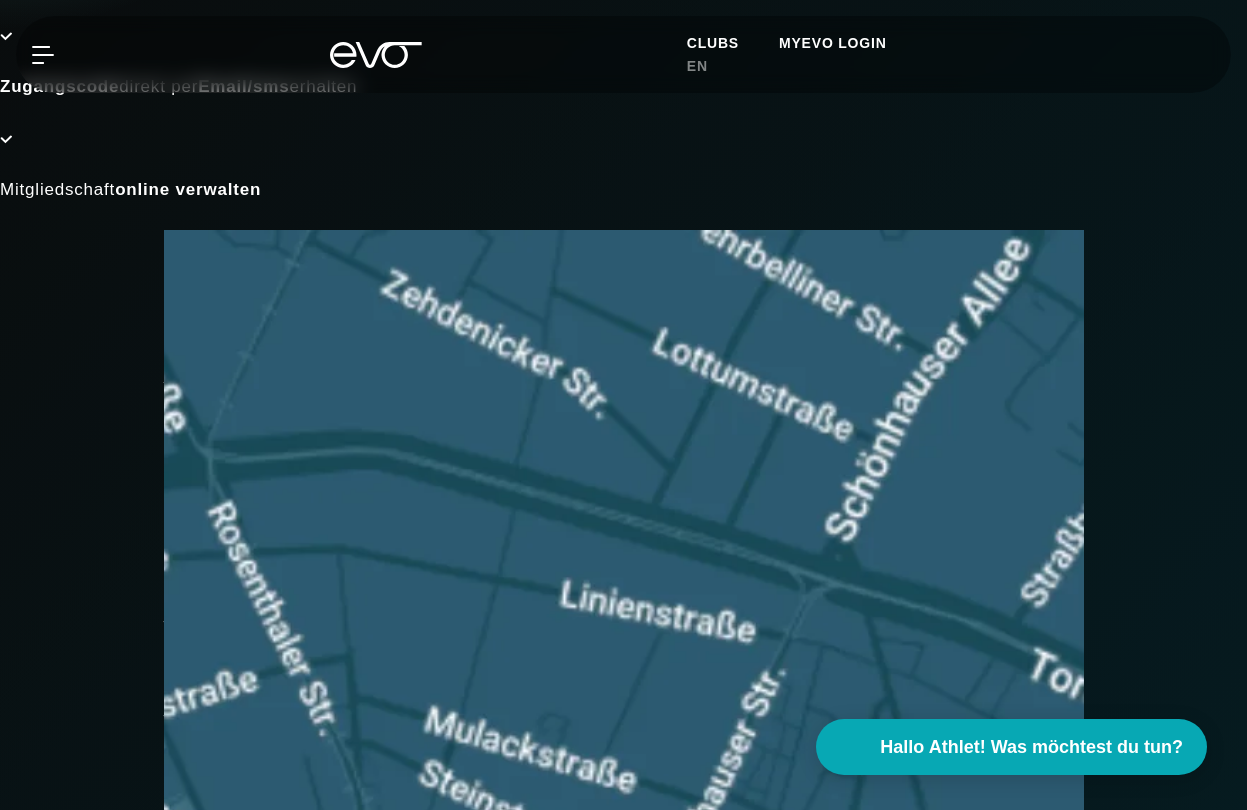 click on "Berlin Rosenthaler Platz" at bounding box center [624, 864] 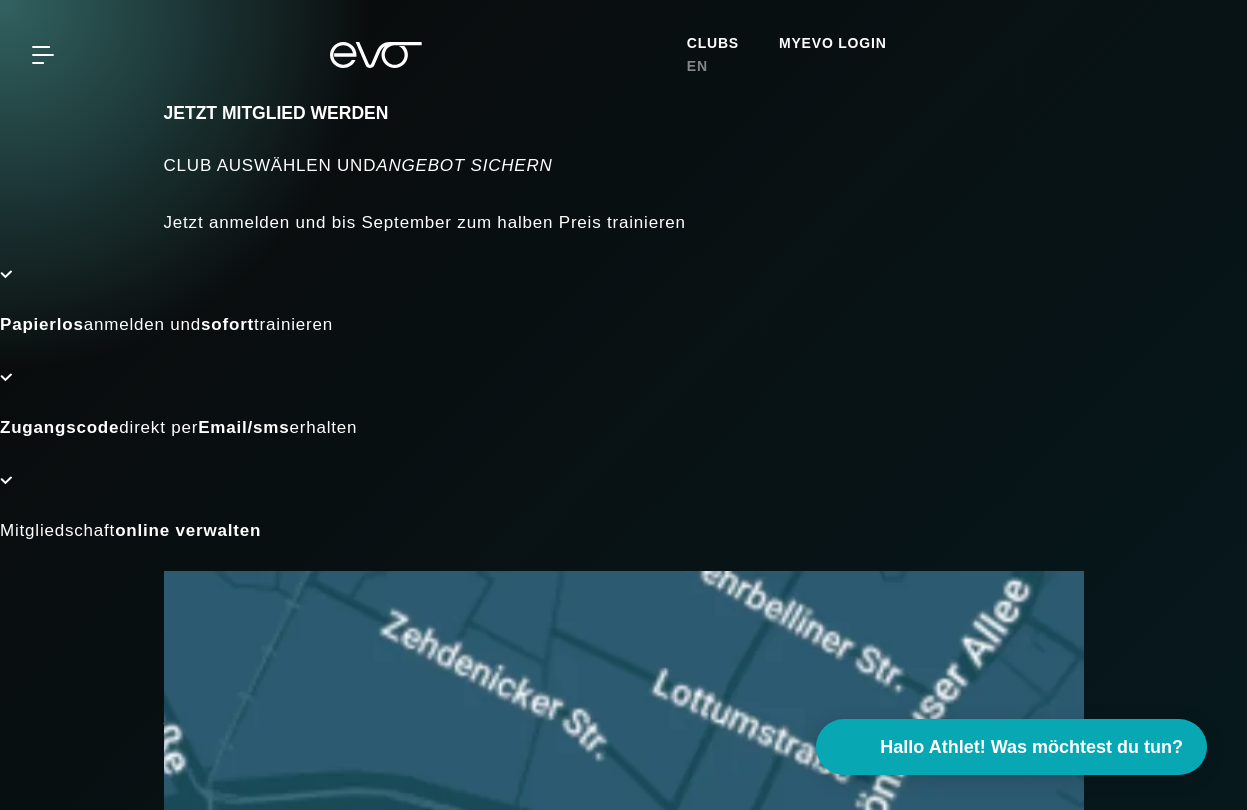 scroll, scrollTop: 0, scrollLeft: 0, axis: both 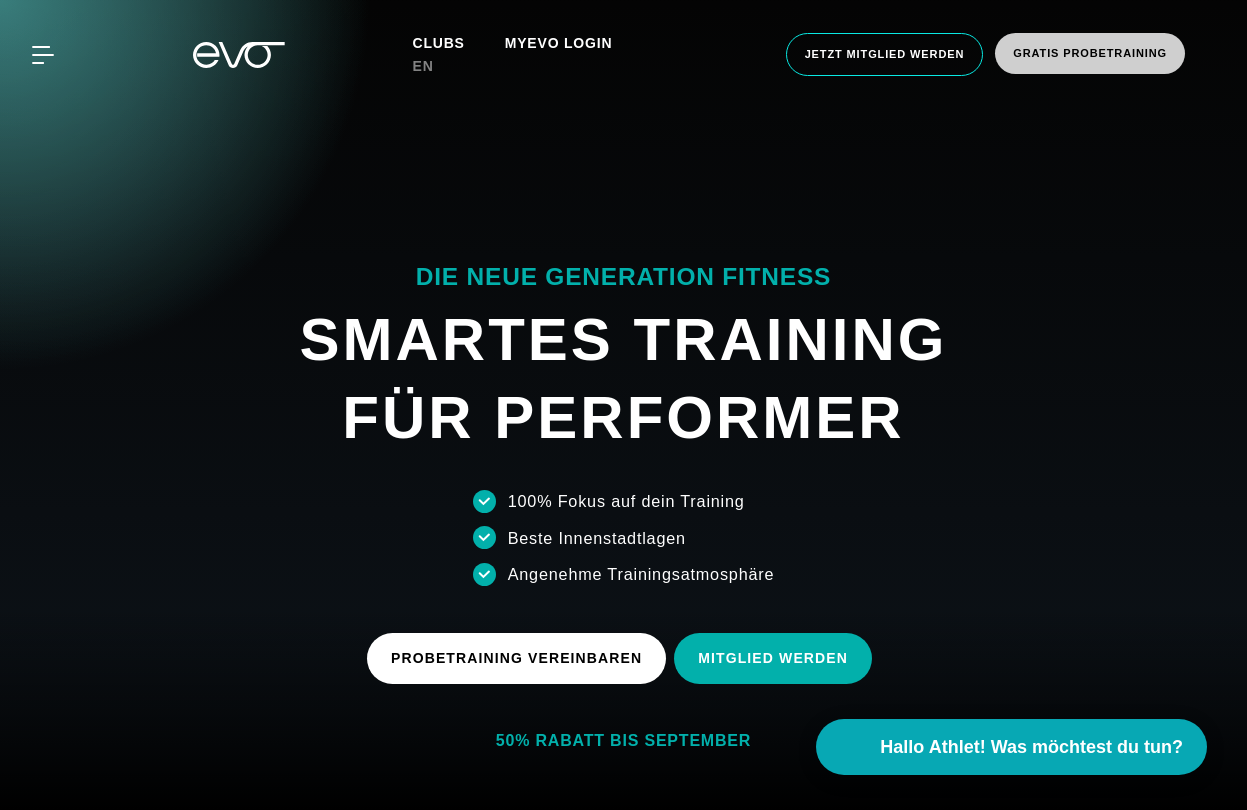 click on "Gratis Probetraining" at bounding box center (1090, 53) 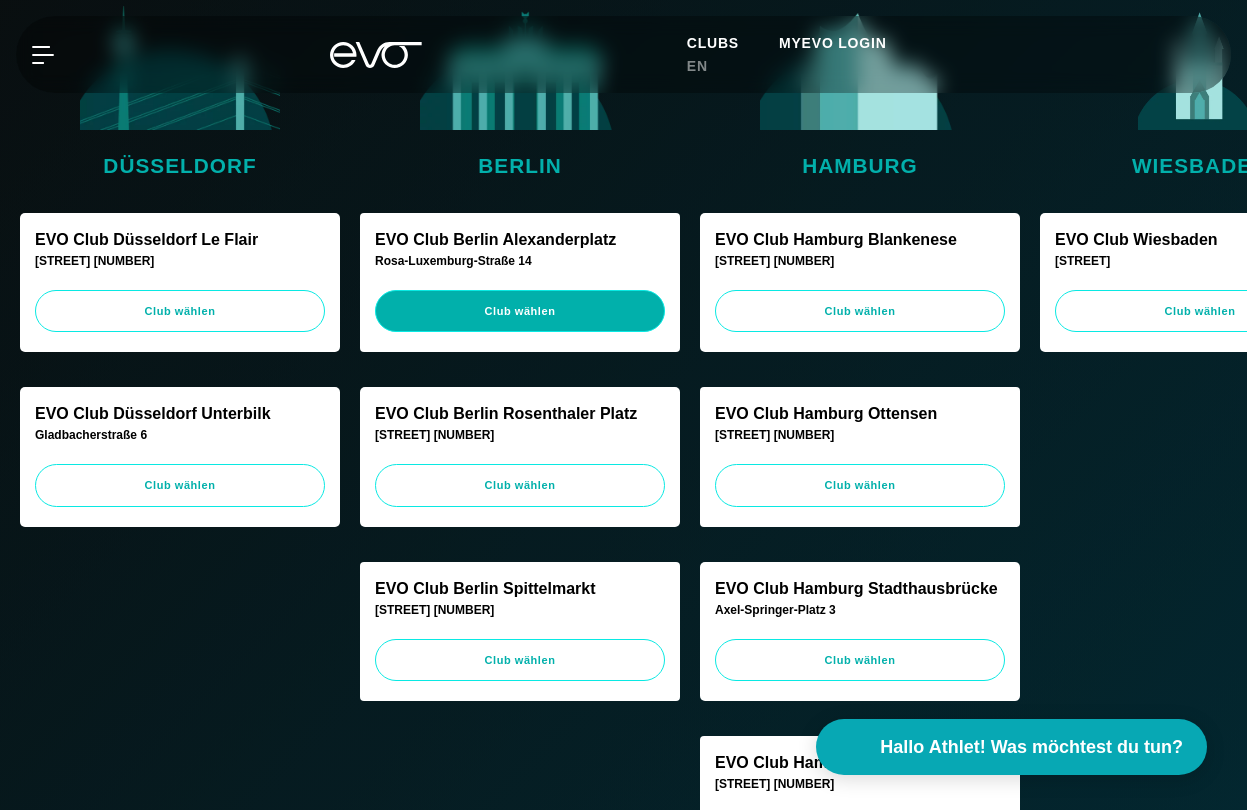 scroll, scrollTop: 353, scrollLeft: 0, axis: vertical 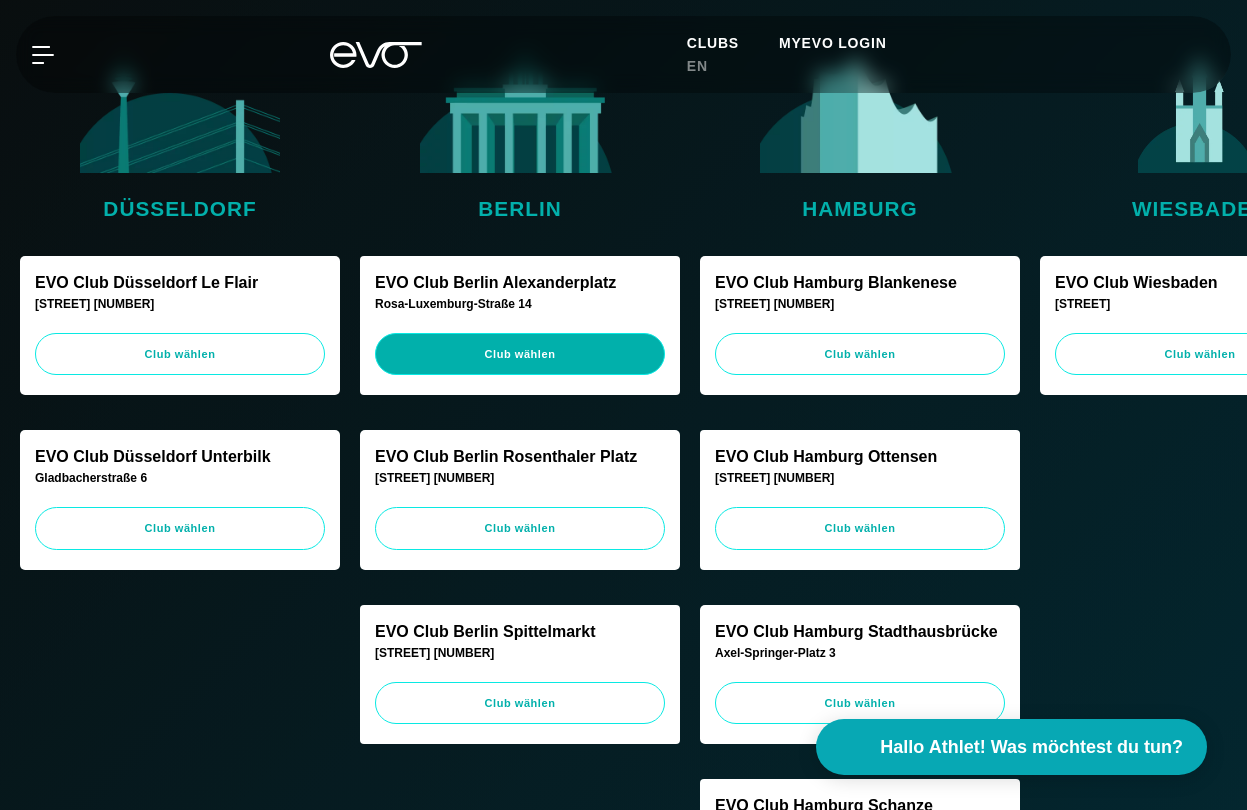click on "Club wählen" at bounding box center [520, 354] 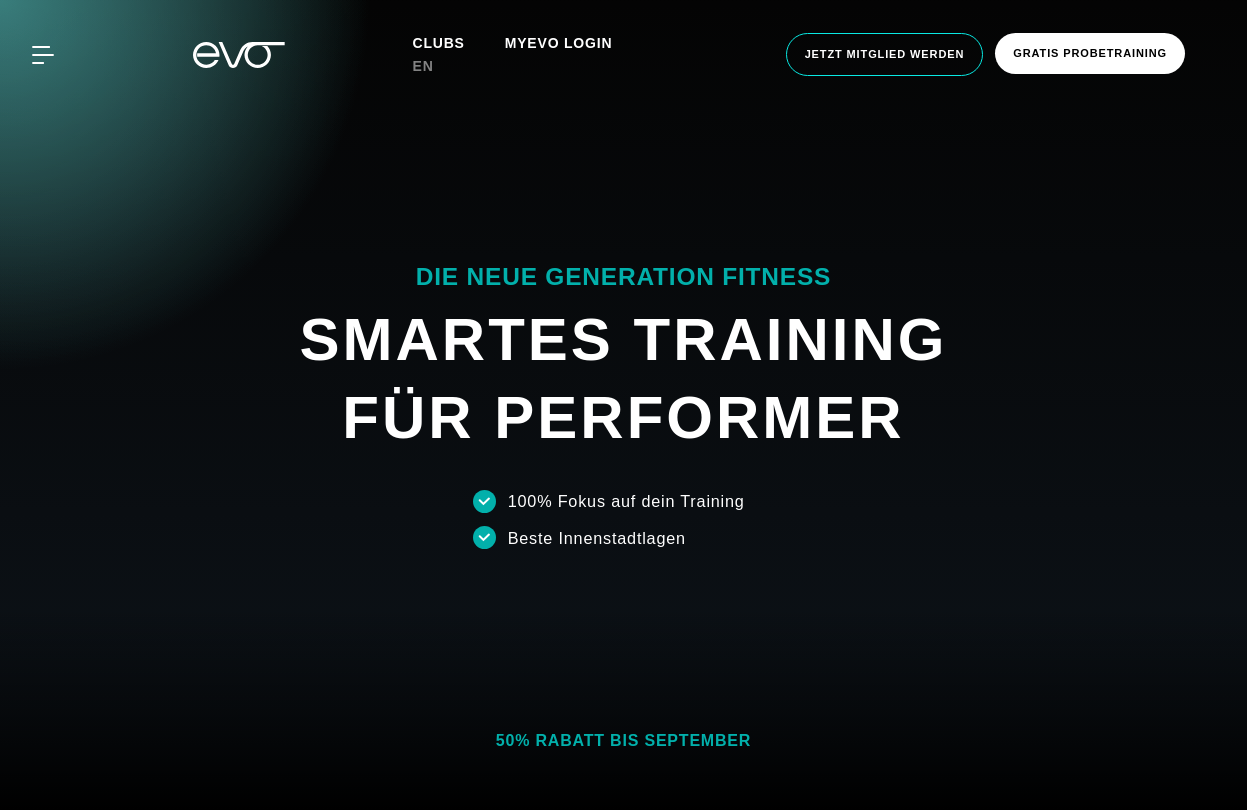 scroll, scrollTop: 0, scrollLeft: 0, axis: both 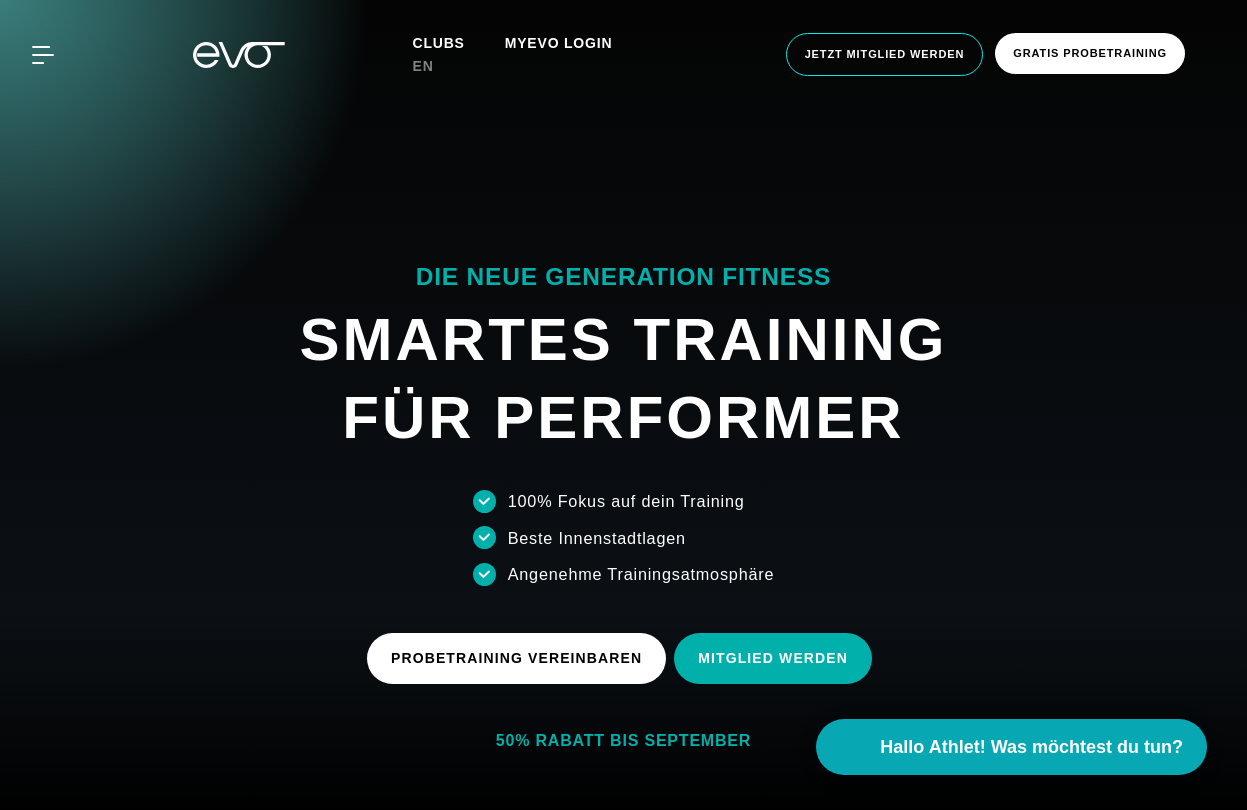 click on "Jetzt Mitglied werden" at bounding box center (885, 54) 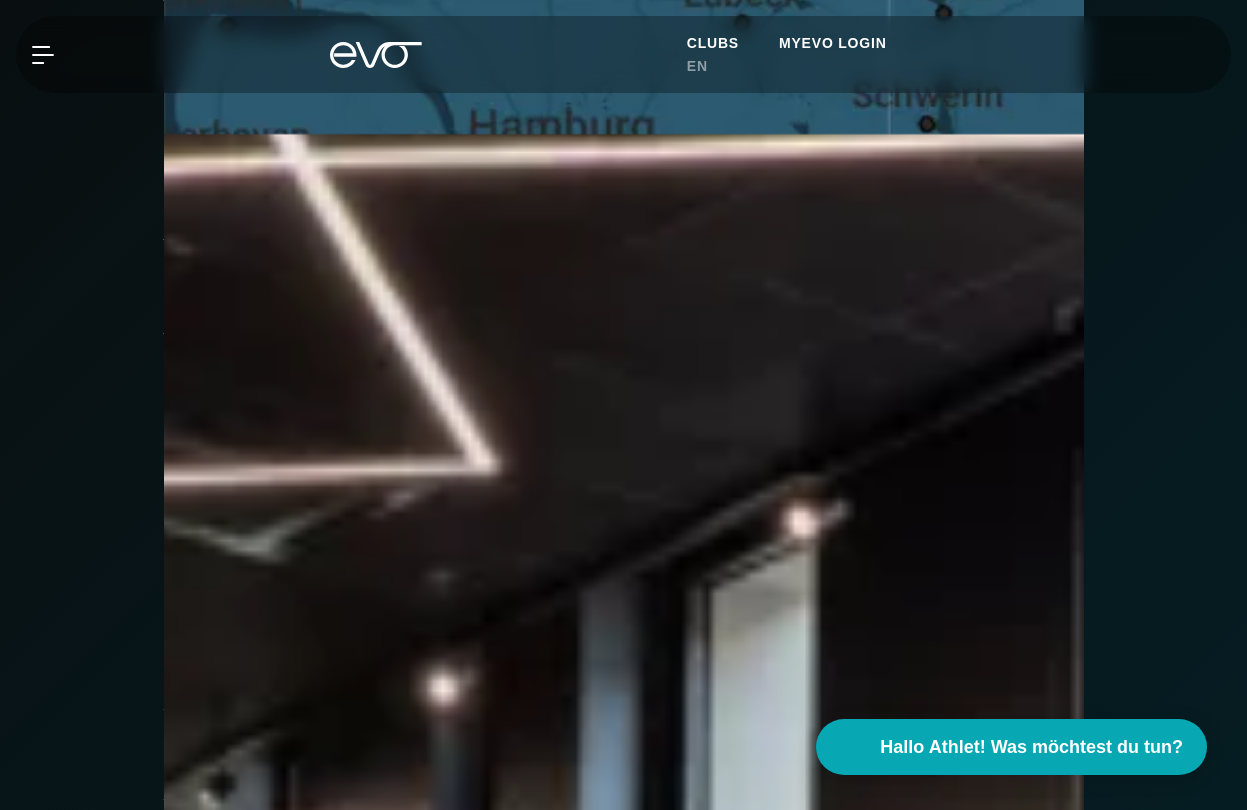 scroll, scrollTop: 514, scrollLeft: 0, axis: vertical 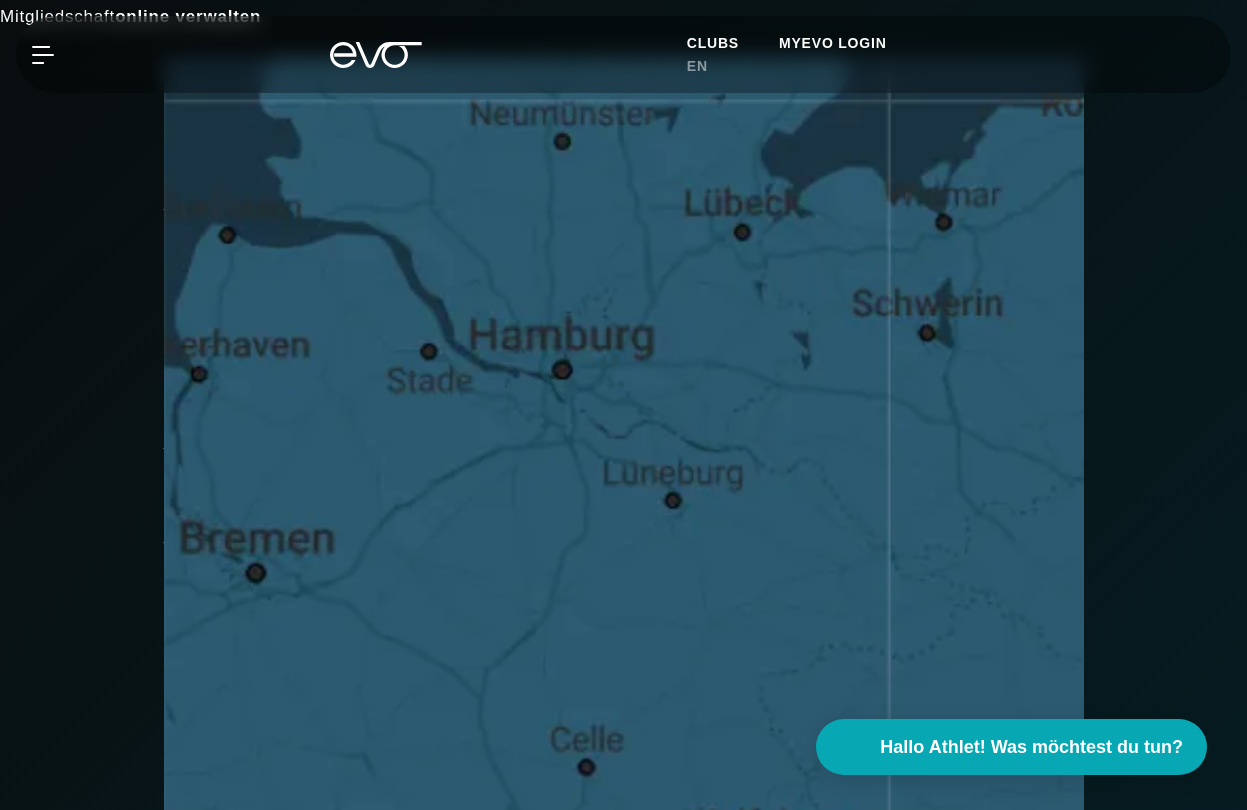 click on "[CITY] [STREET] [NUMBER] [POSTAL_CODE] [CITY]" at bounding box center [624, 635] 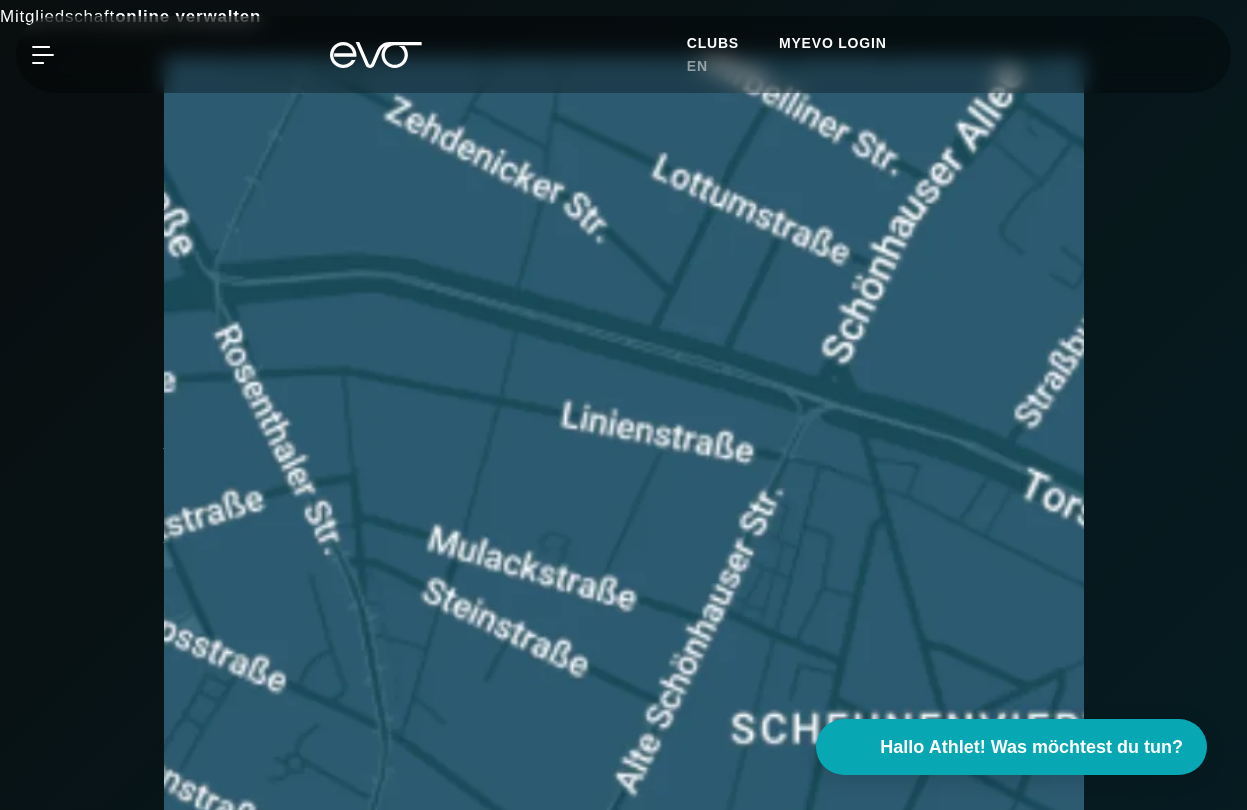 click on "Weiter" at bounding box center [624, 1515] 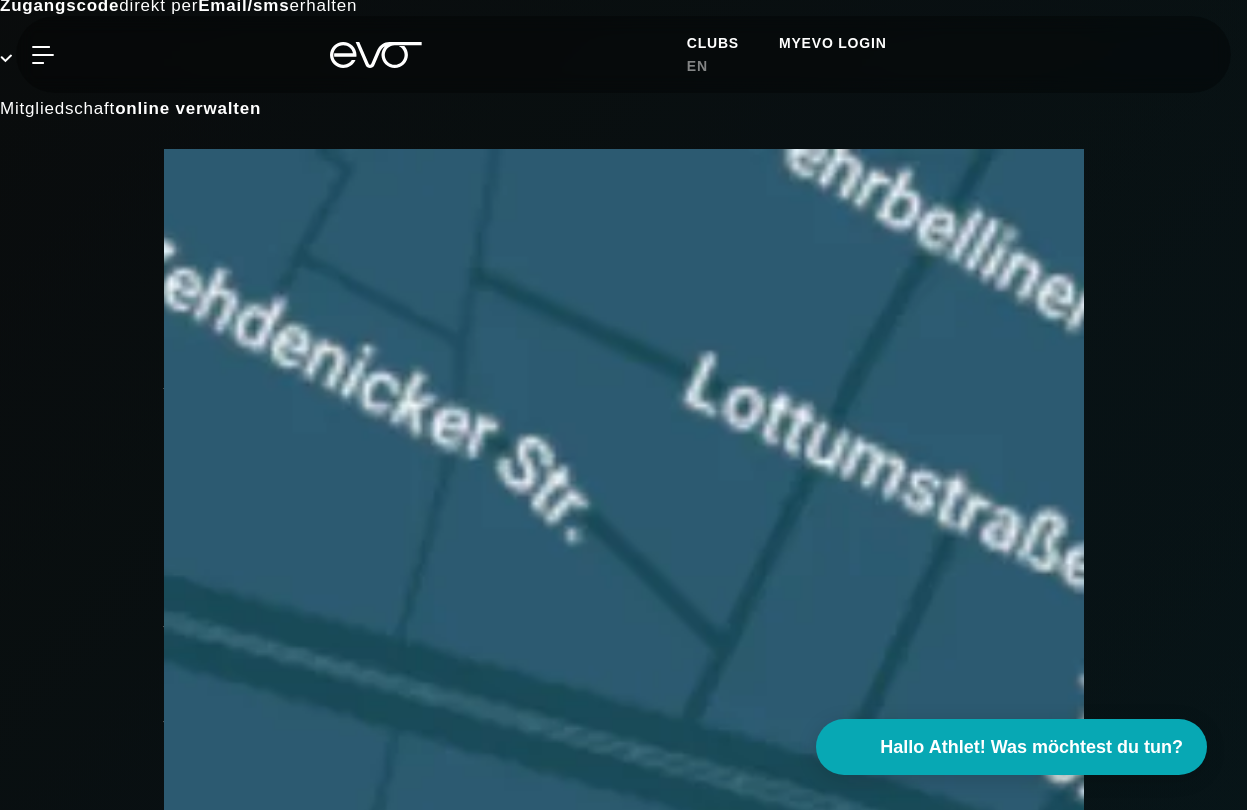 scroll, scrollTop: 422, scrollLeft: 0, axis: vertical 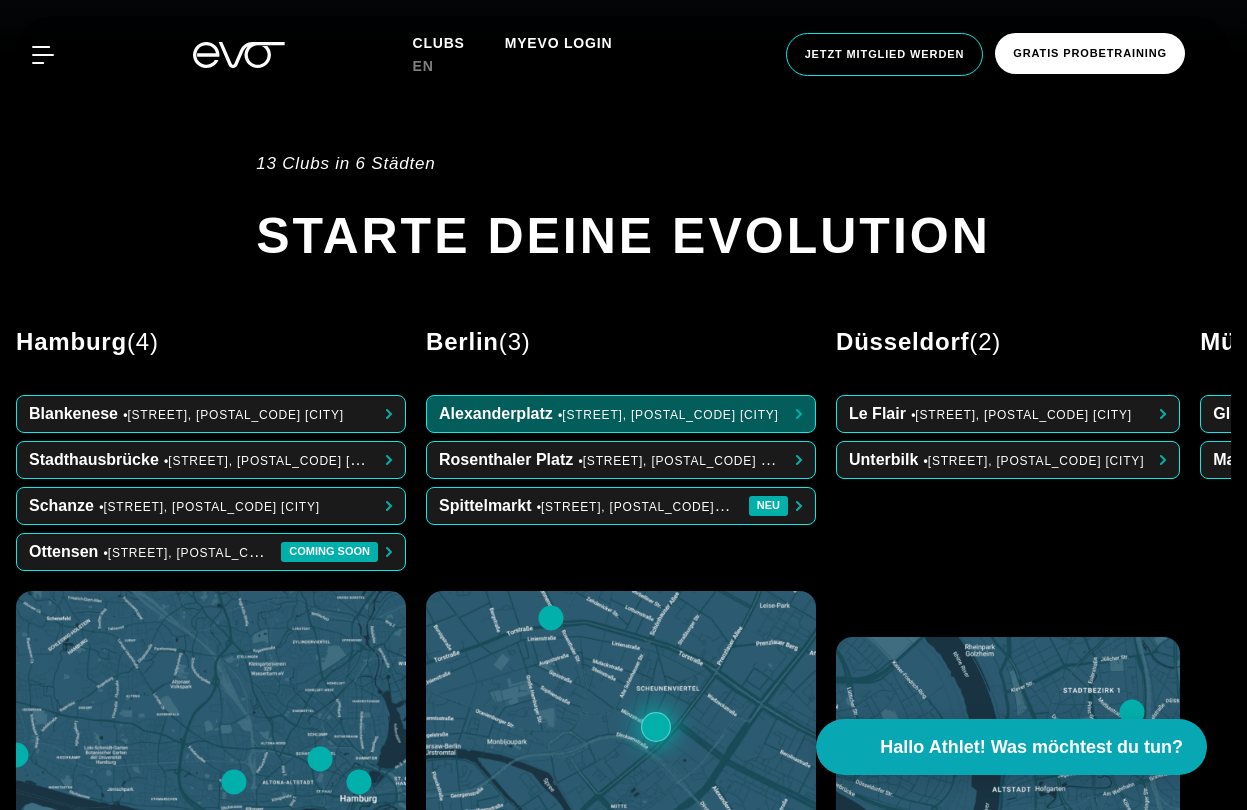 click at bounding box center (621, 414) 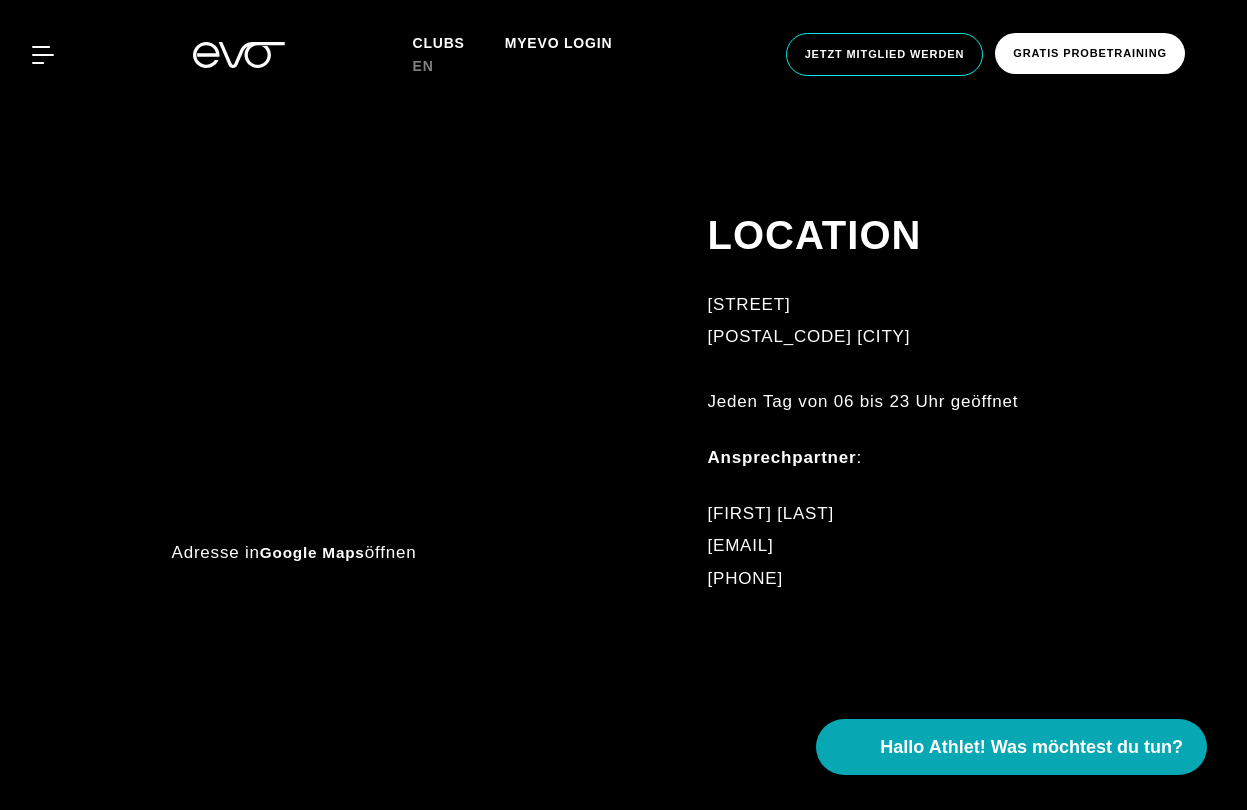 scroll, scrollTop: 881, scrollLeft: 0, axis: vertical 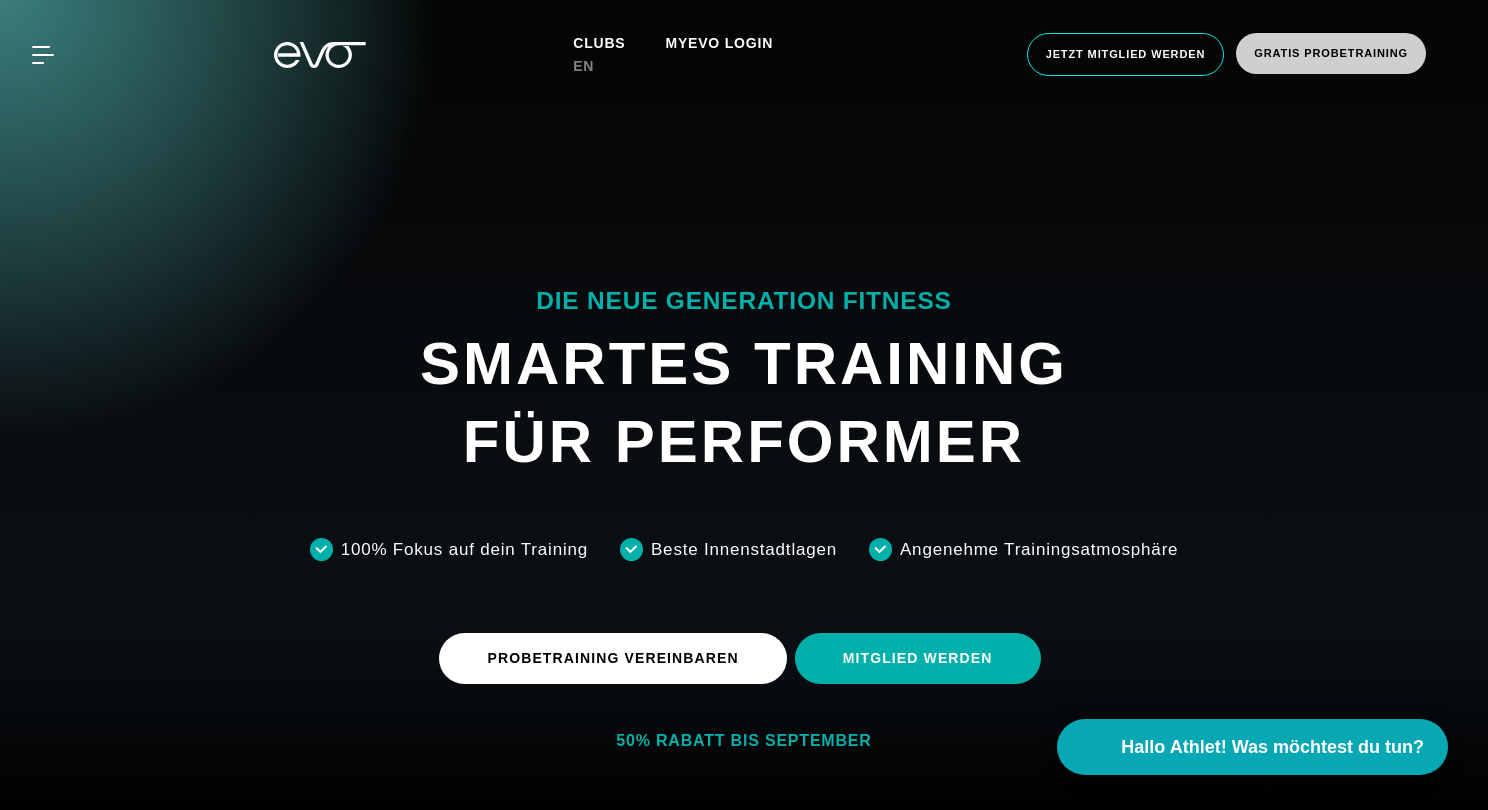 click on "Gratis Probetraining" at bounding box center [1331, 53] 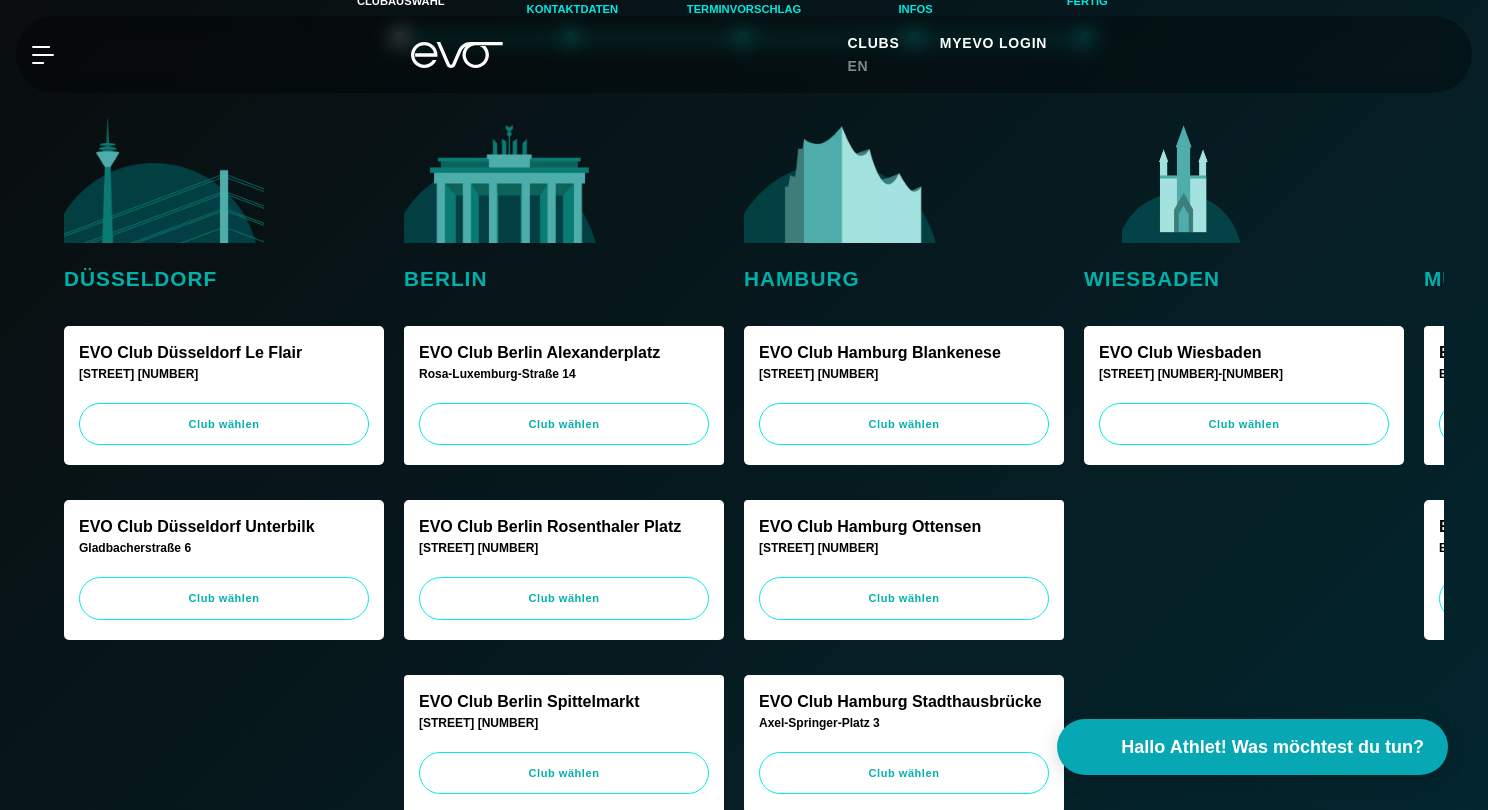 scroll, scrollTop: 332, scrollLeft: 0, axis: vertical 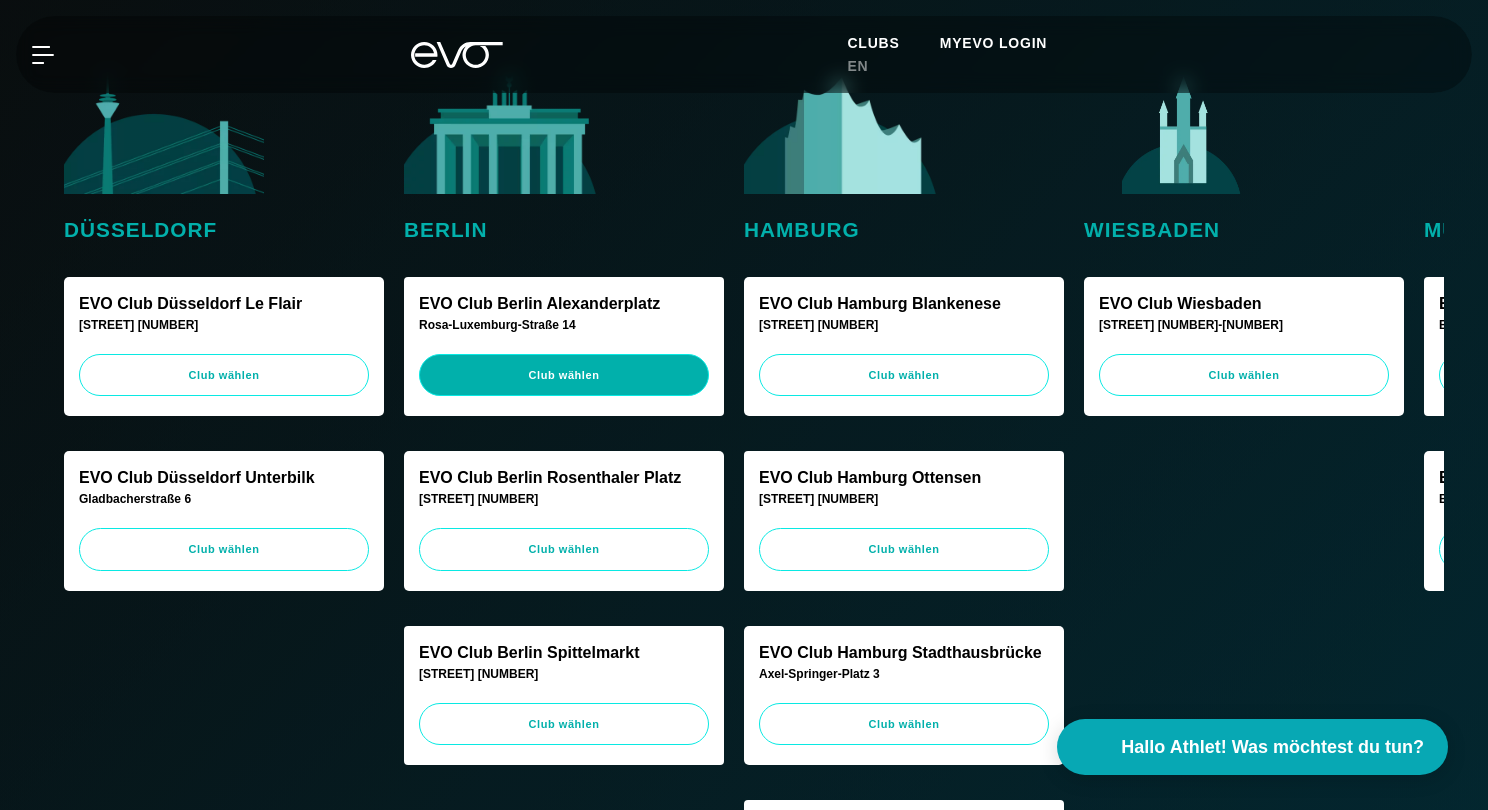 click on "Club wählen" at bounding box center (564, 375) 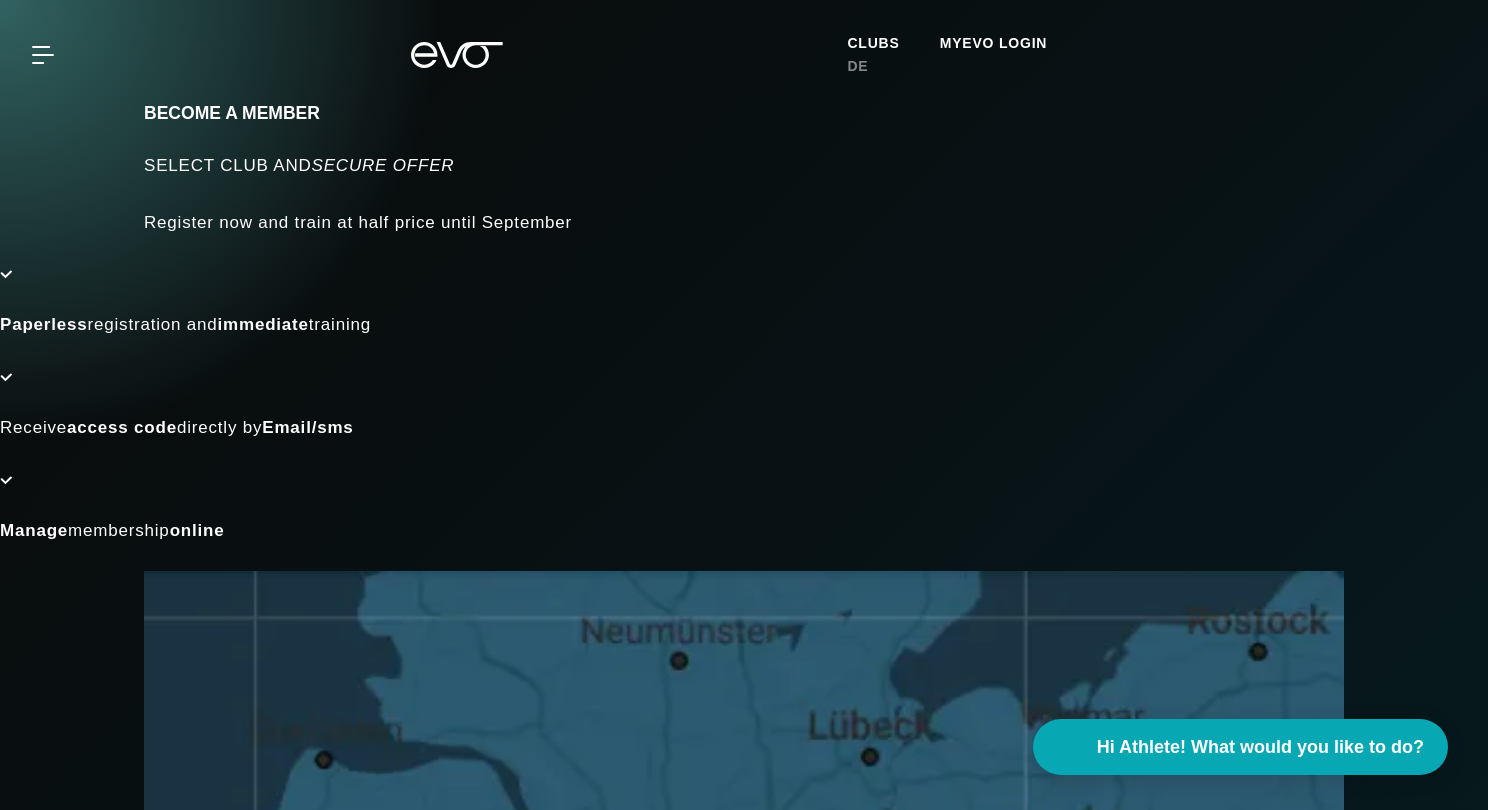 scroll, scrollTop: 0, scrollLeft: 0, axis: both 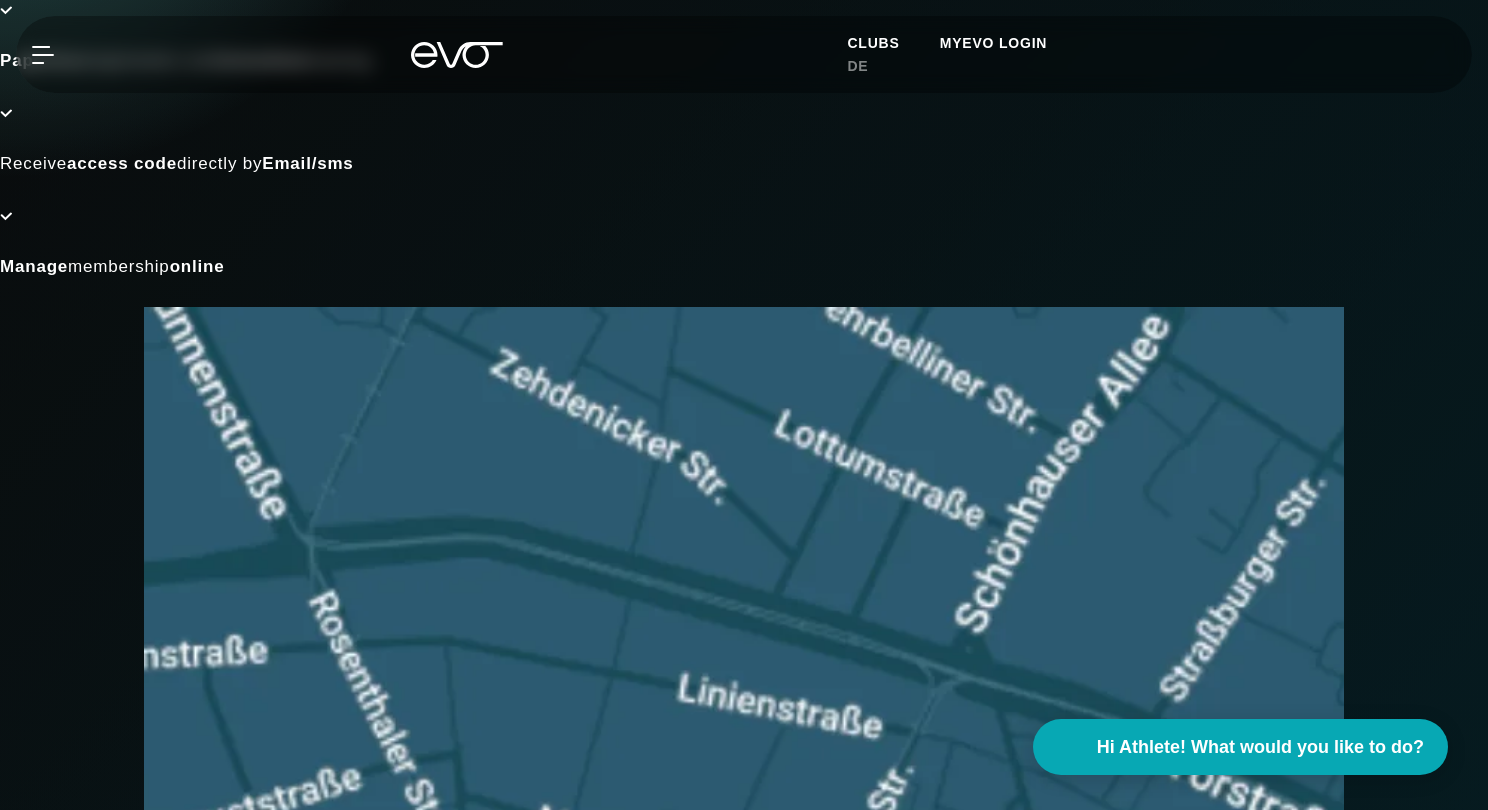 click on "Wallstr. 27 10179   Berlin" at bounding box center [744, 1064] 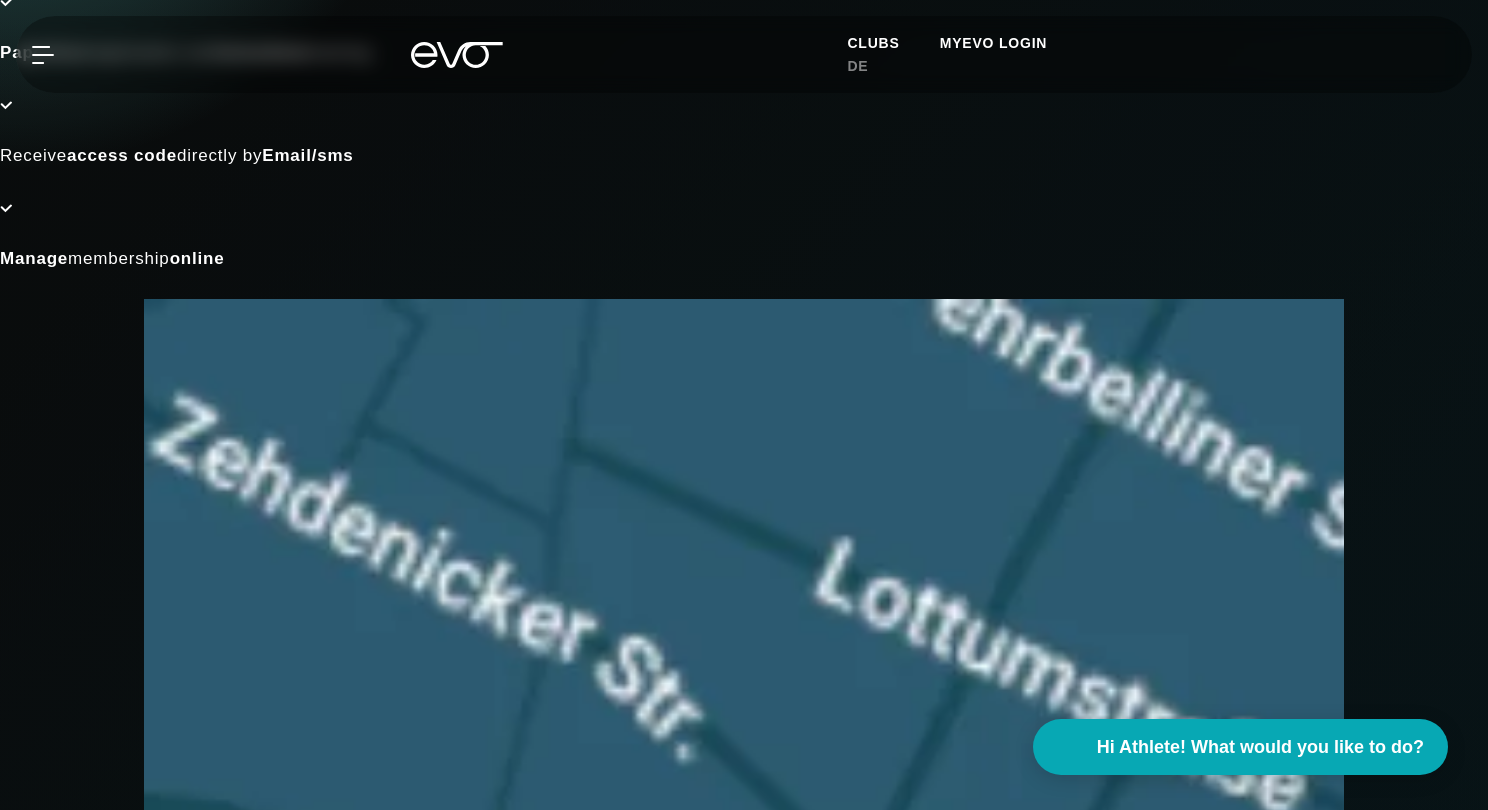 scroll, scrollTop: 442, scrollLeft: 0, axis: vertical 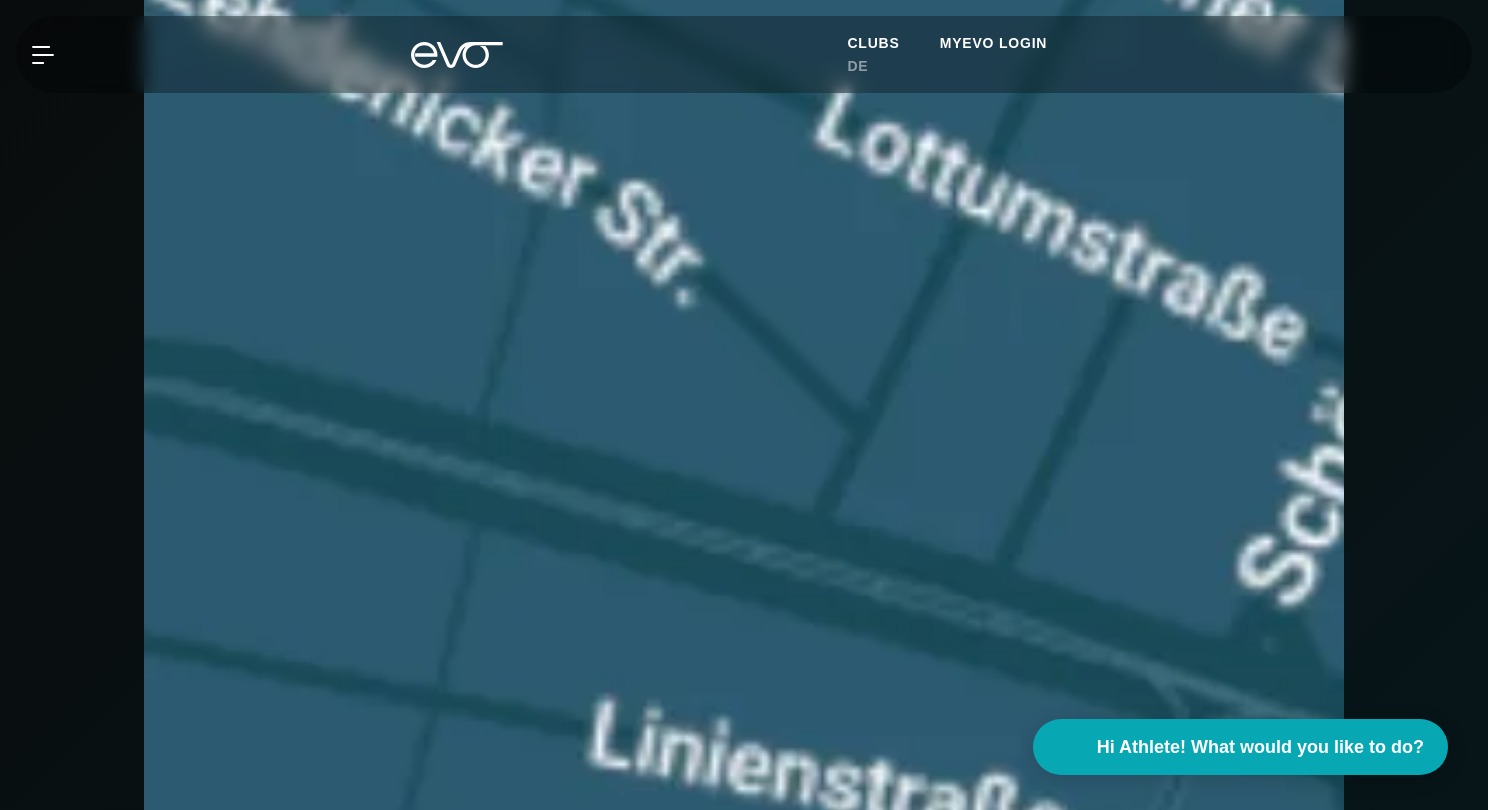 click at bounding box center [144, 1450] 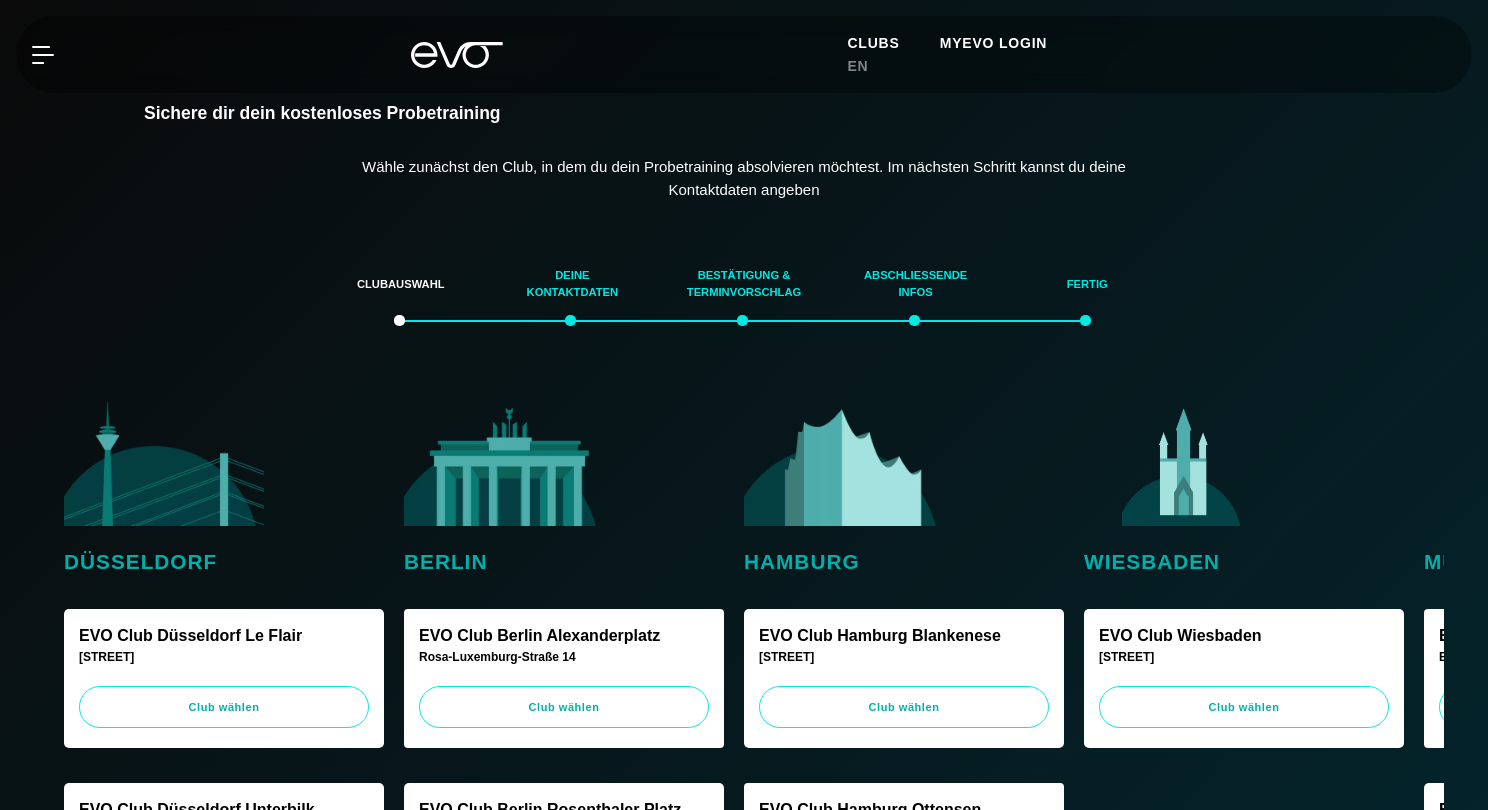 scroll, scrollTop: 332, scrollLeft: 0, axis: vertical 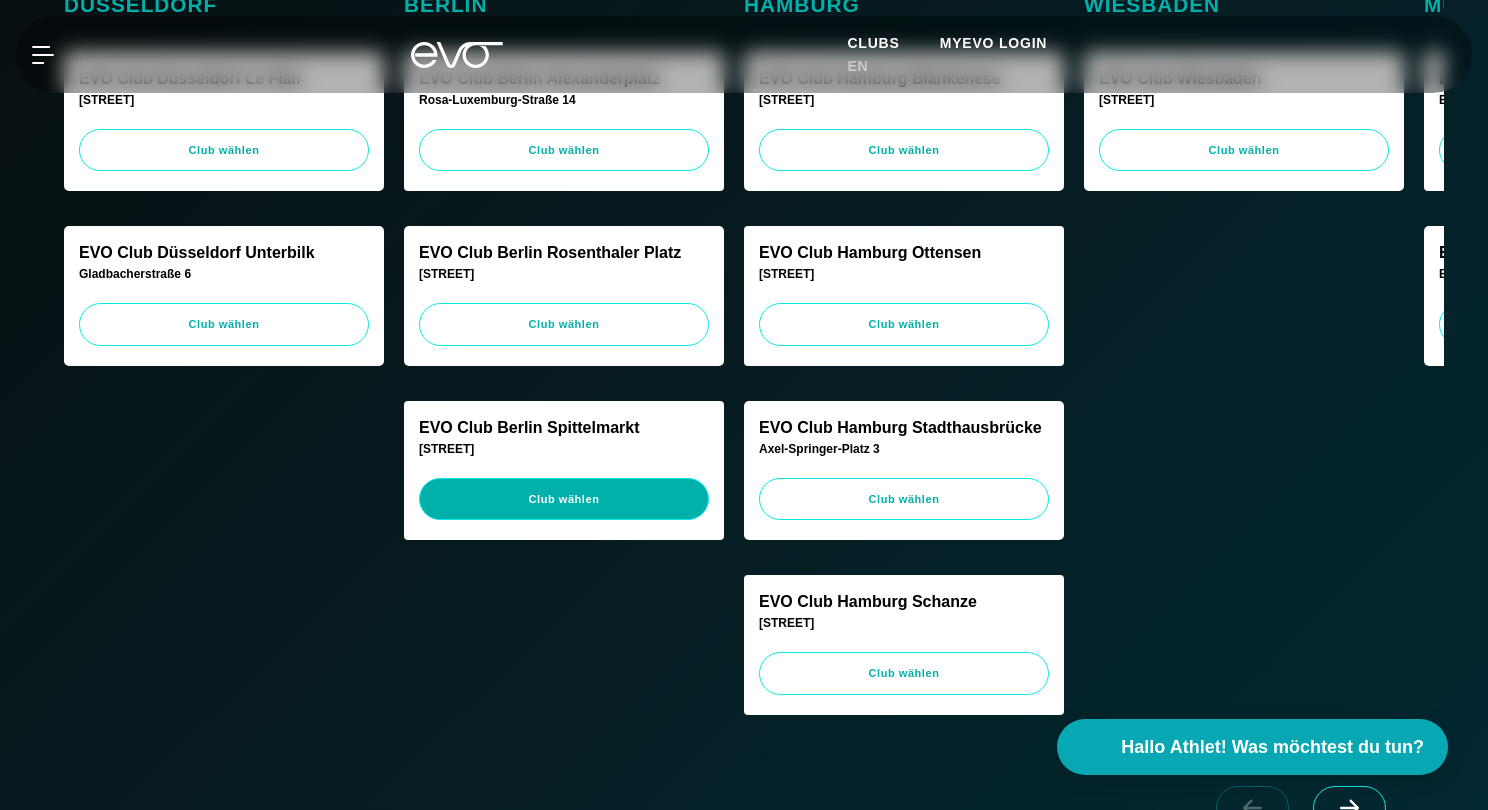 click on "Club wählen" at bounding box center (564, 499) 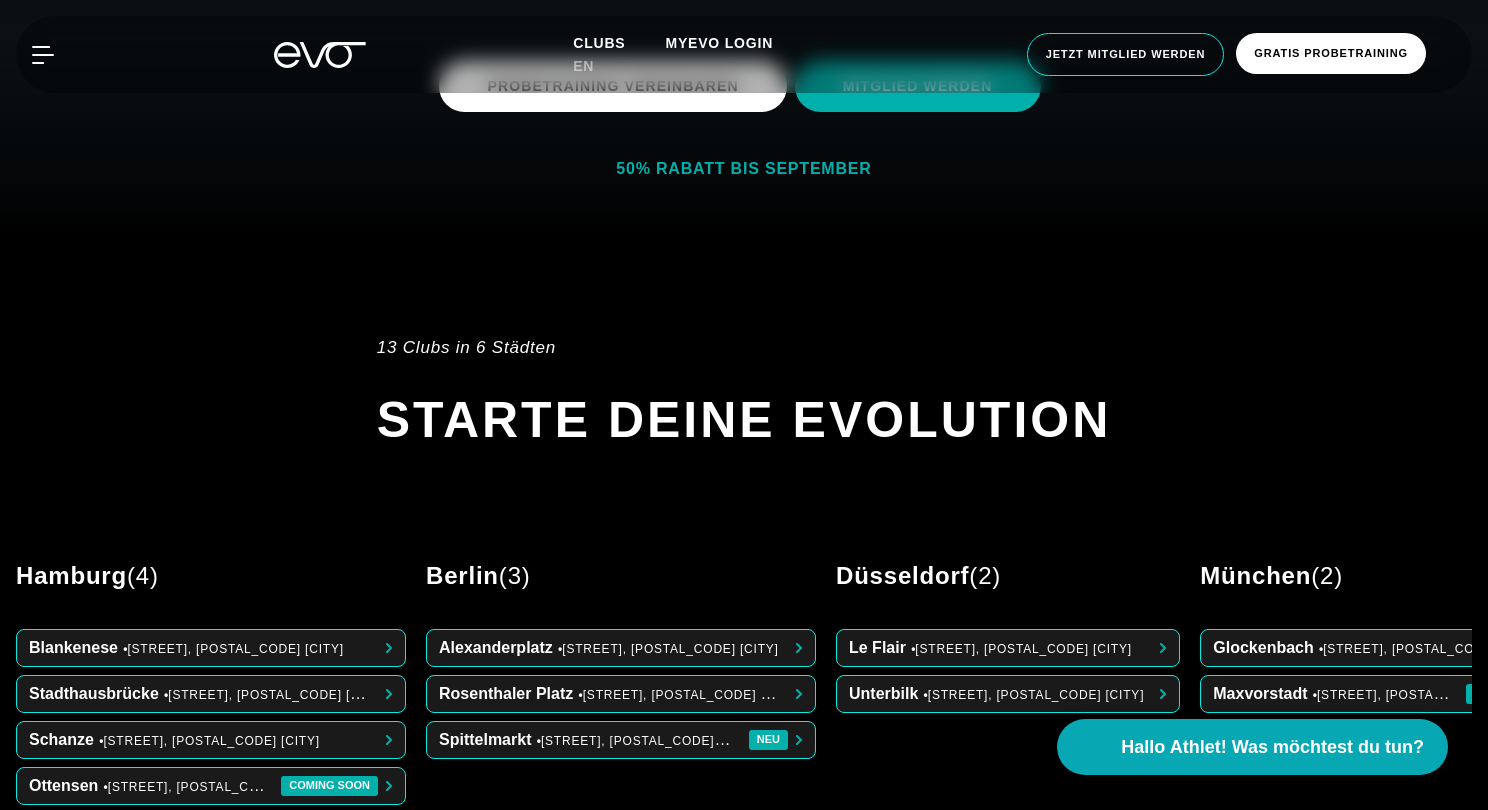 scroll, scrollTop: 694, scrollLeft: 0, axis: vertical 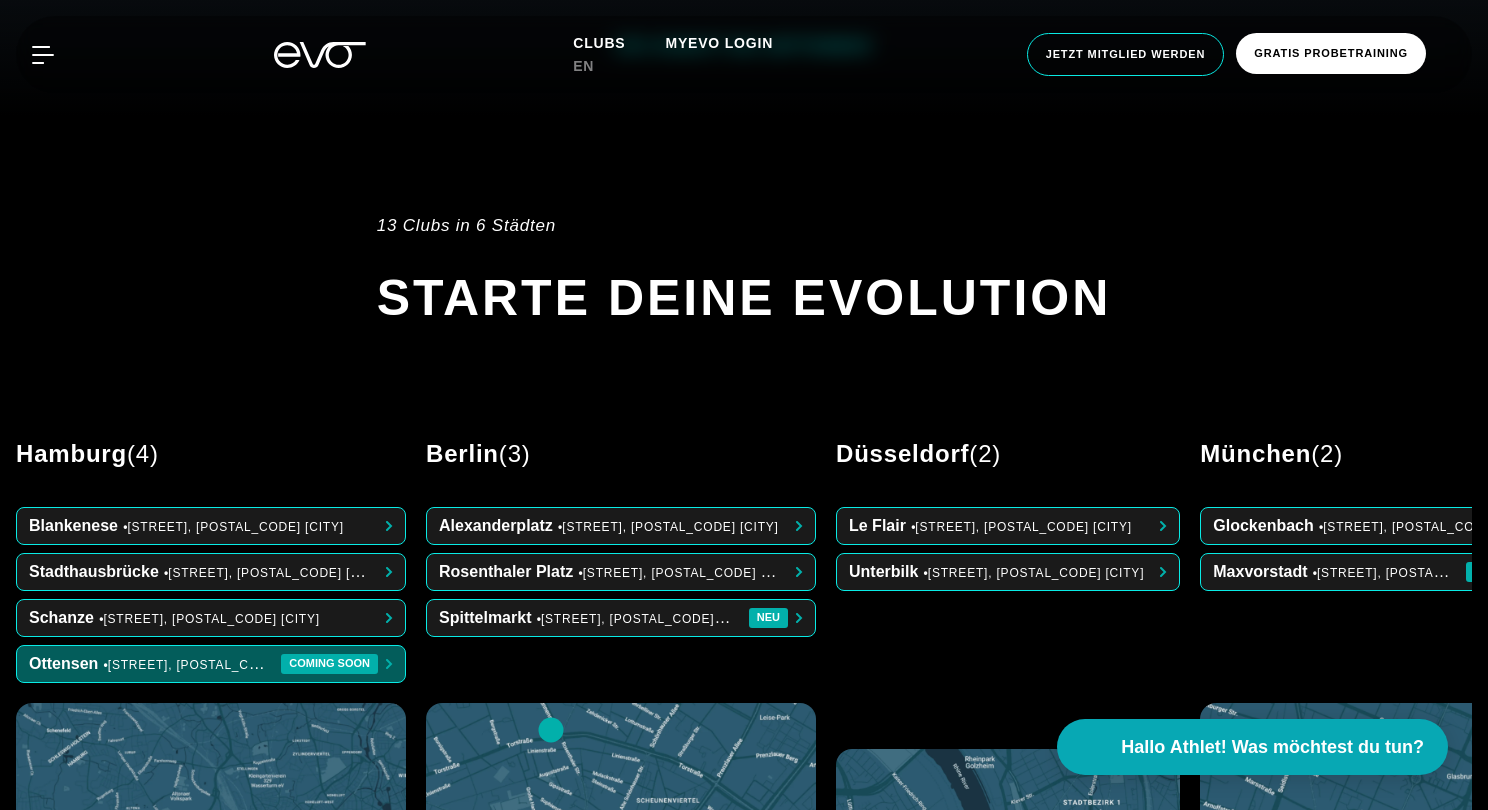 click at bounding box center [211, 664] 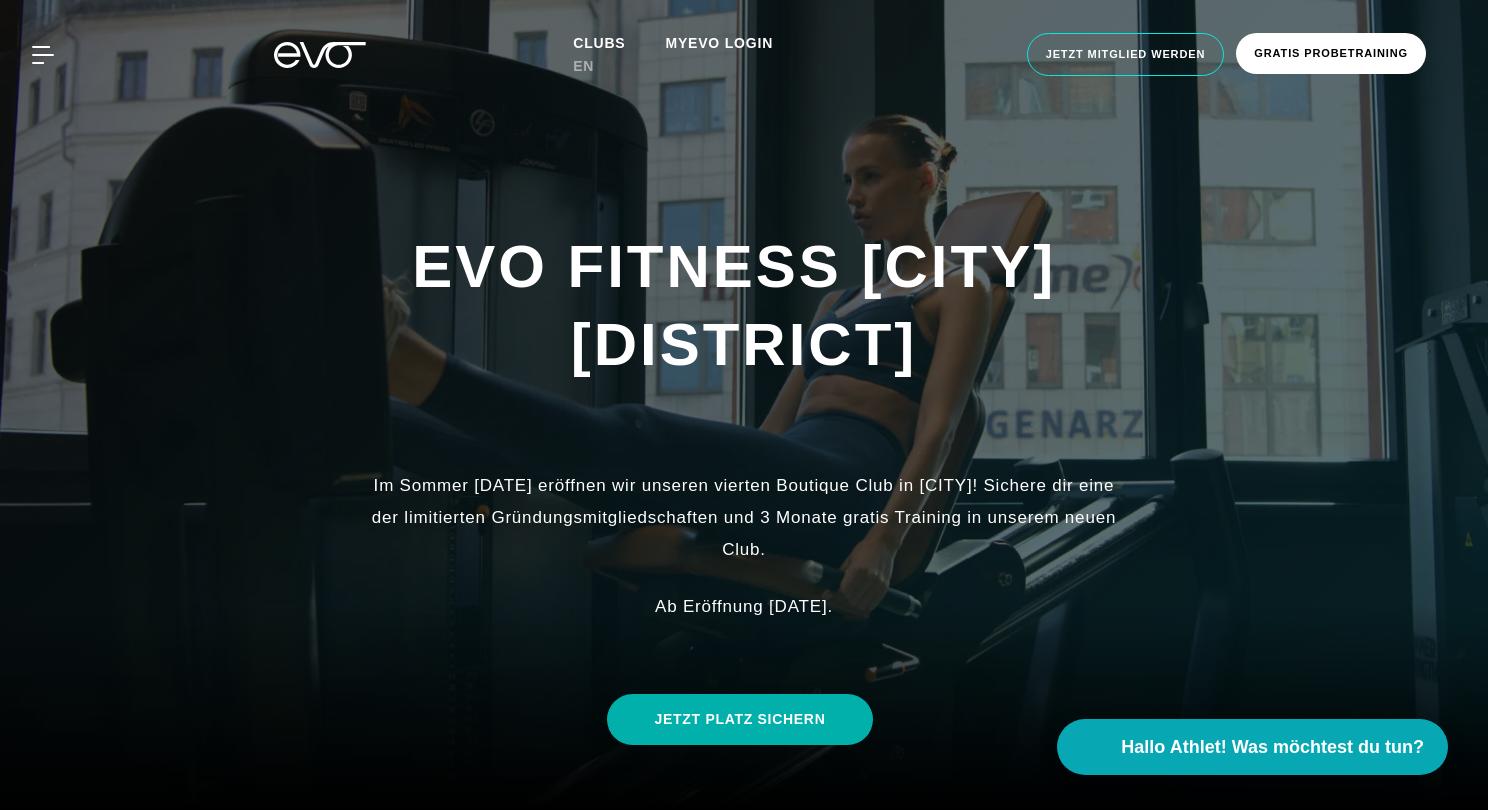 scroll, scrollTop: 0, scrollLeft: 0, axis: both 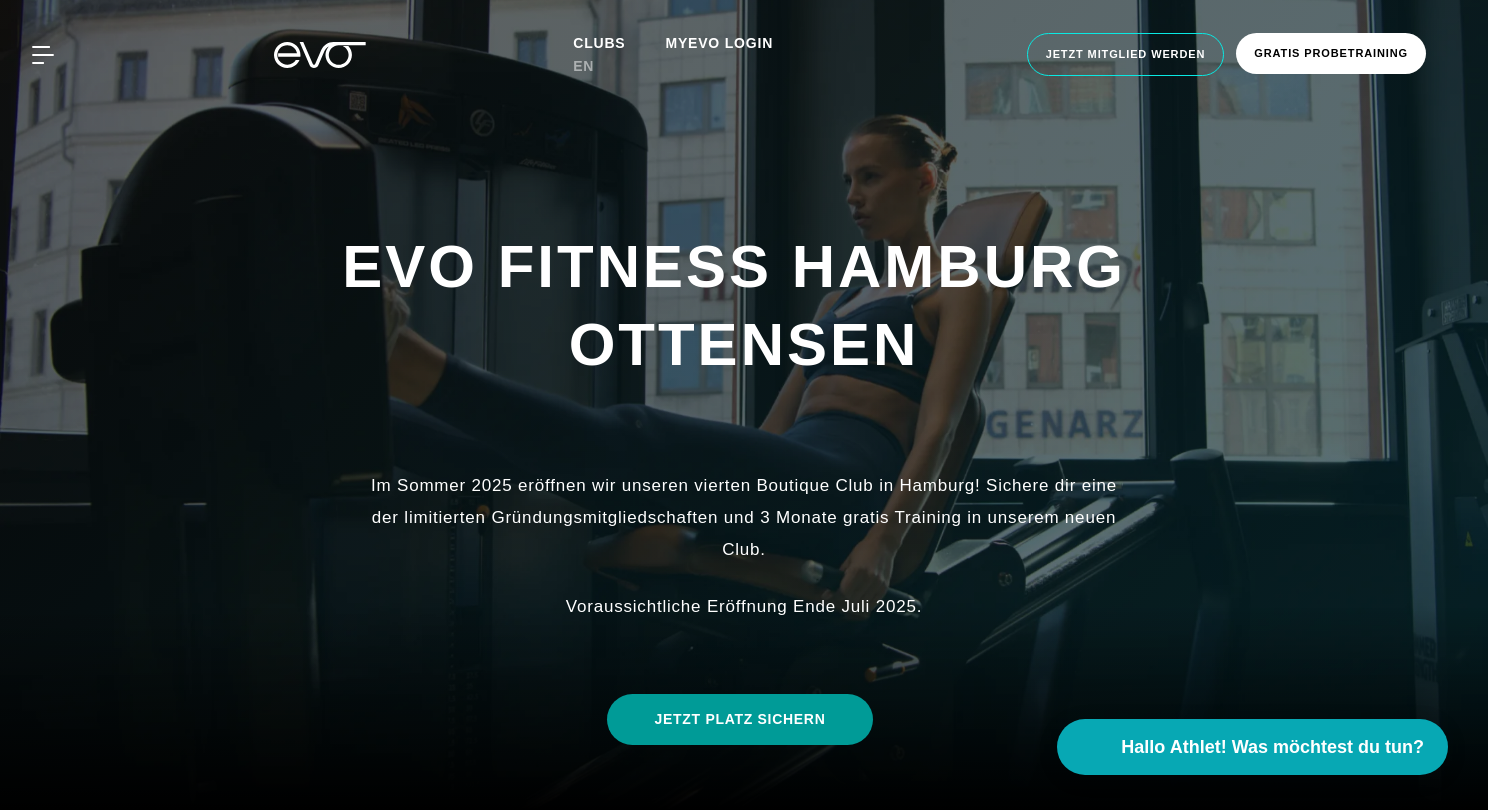 click on "JETZT PLATZ SICHERN" at bounding box center (740, 719) 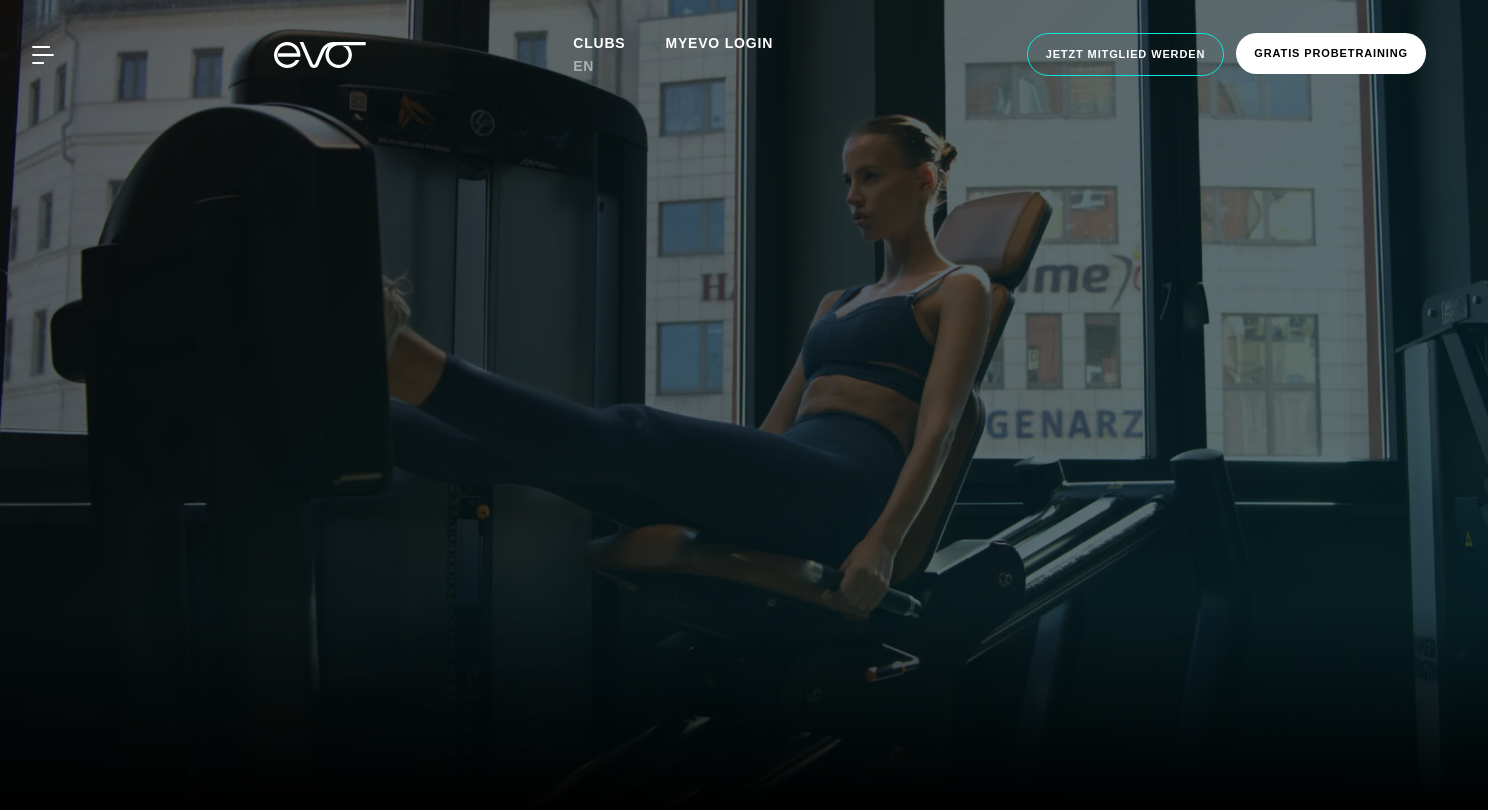 scroll, scrollTop: 0, scrollLeft: 0, axis: both 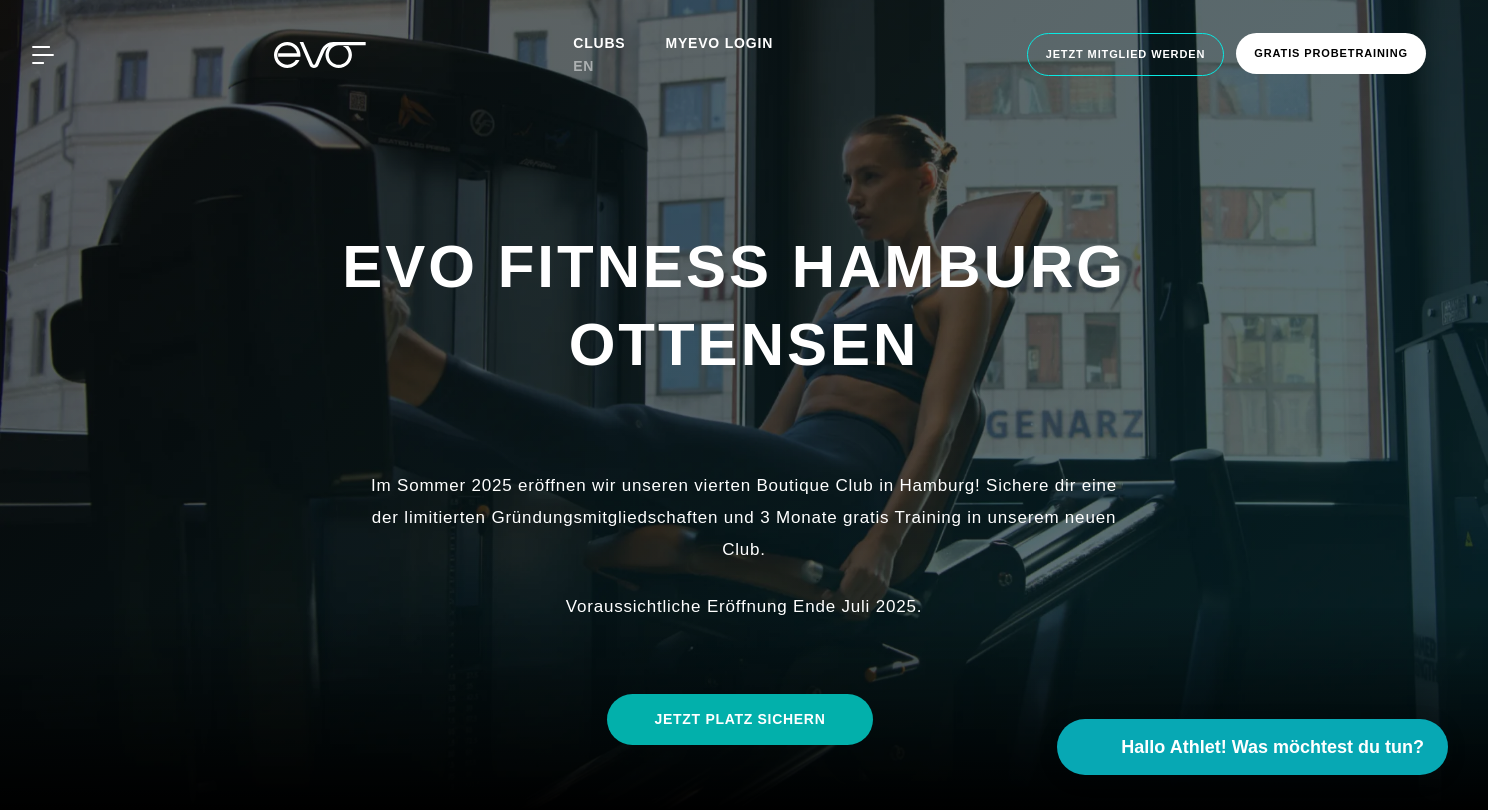 click at bounding box center (320, 55) 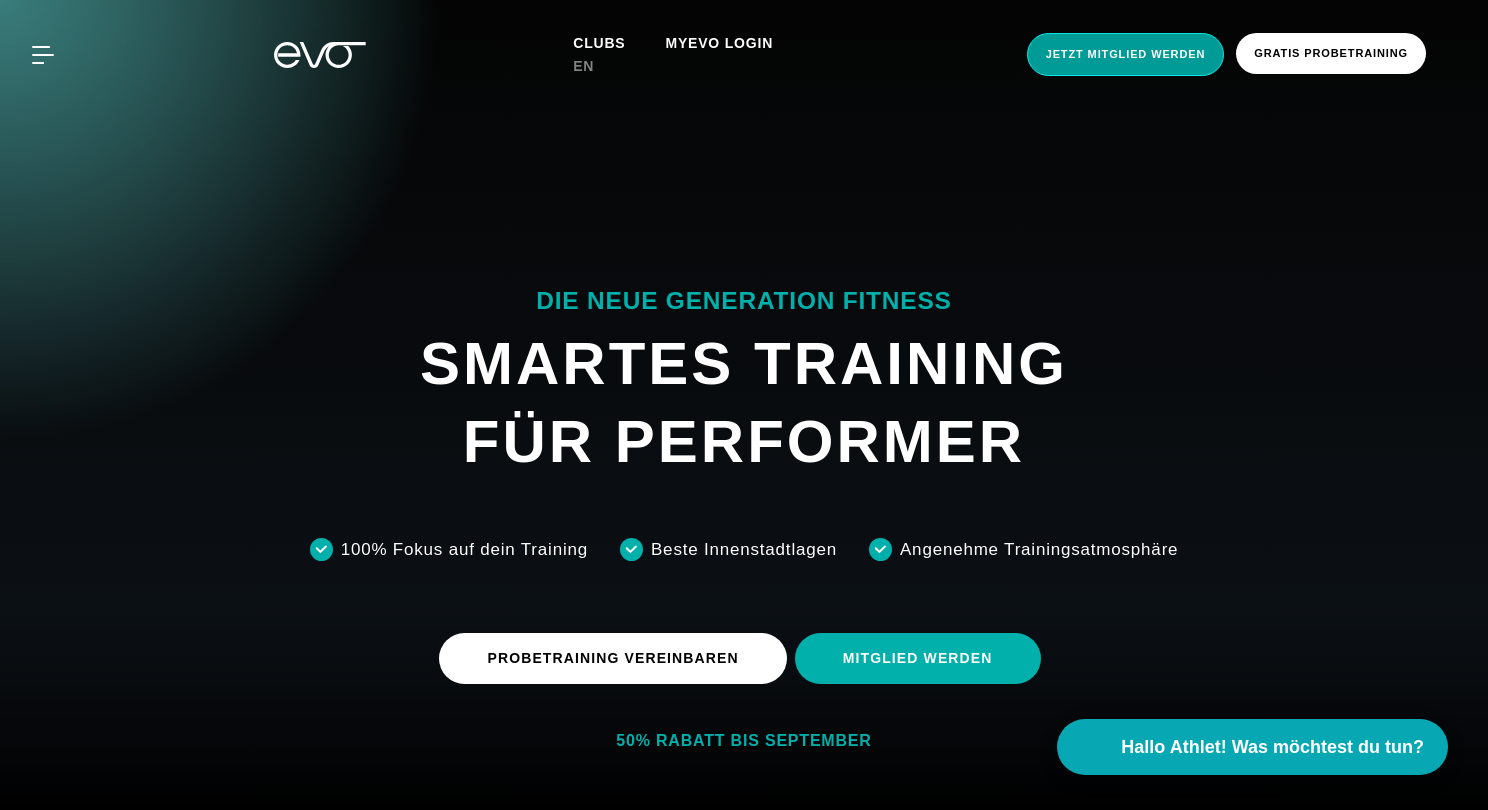 click on "Jetzt Mitglied werden" at bounding box center (1126, 54) 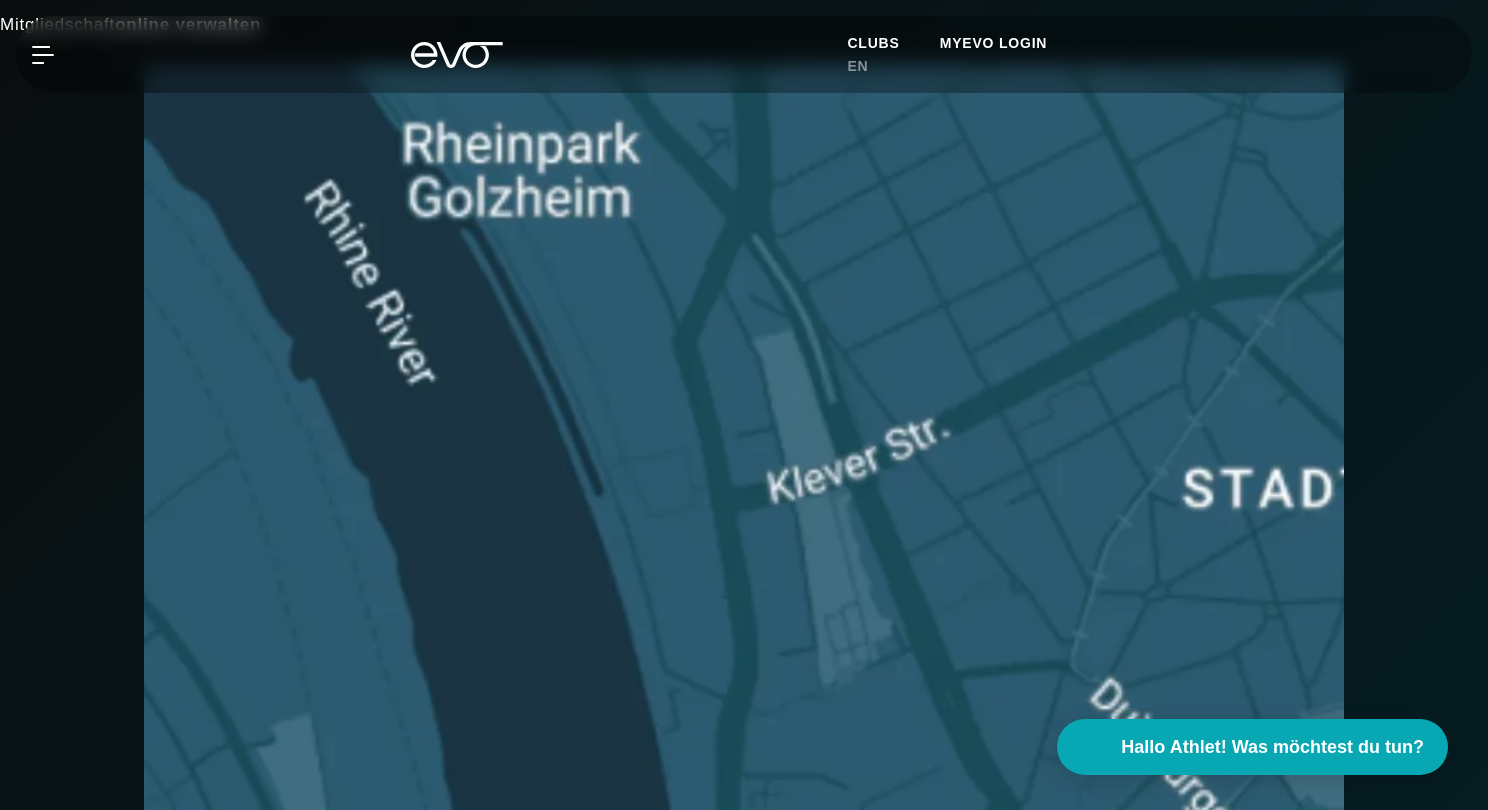 click on "[CITY] [BRAND]" at bounding box center (744, 879) 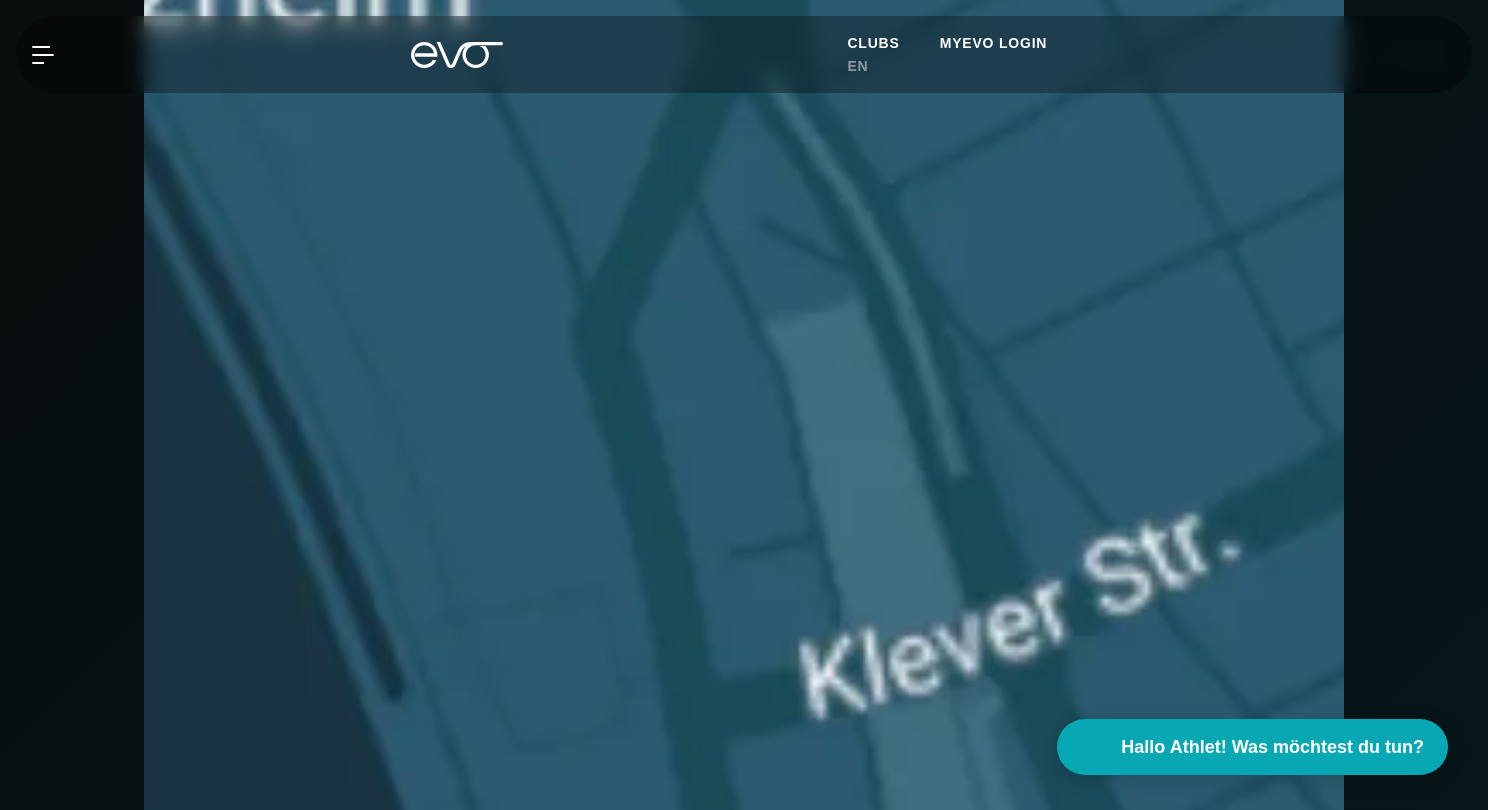 scroll, scrollTop: 924, scrollLeft: 0, axis: vertical 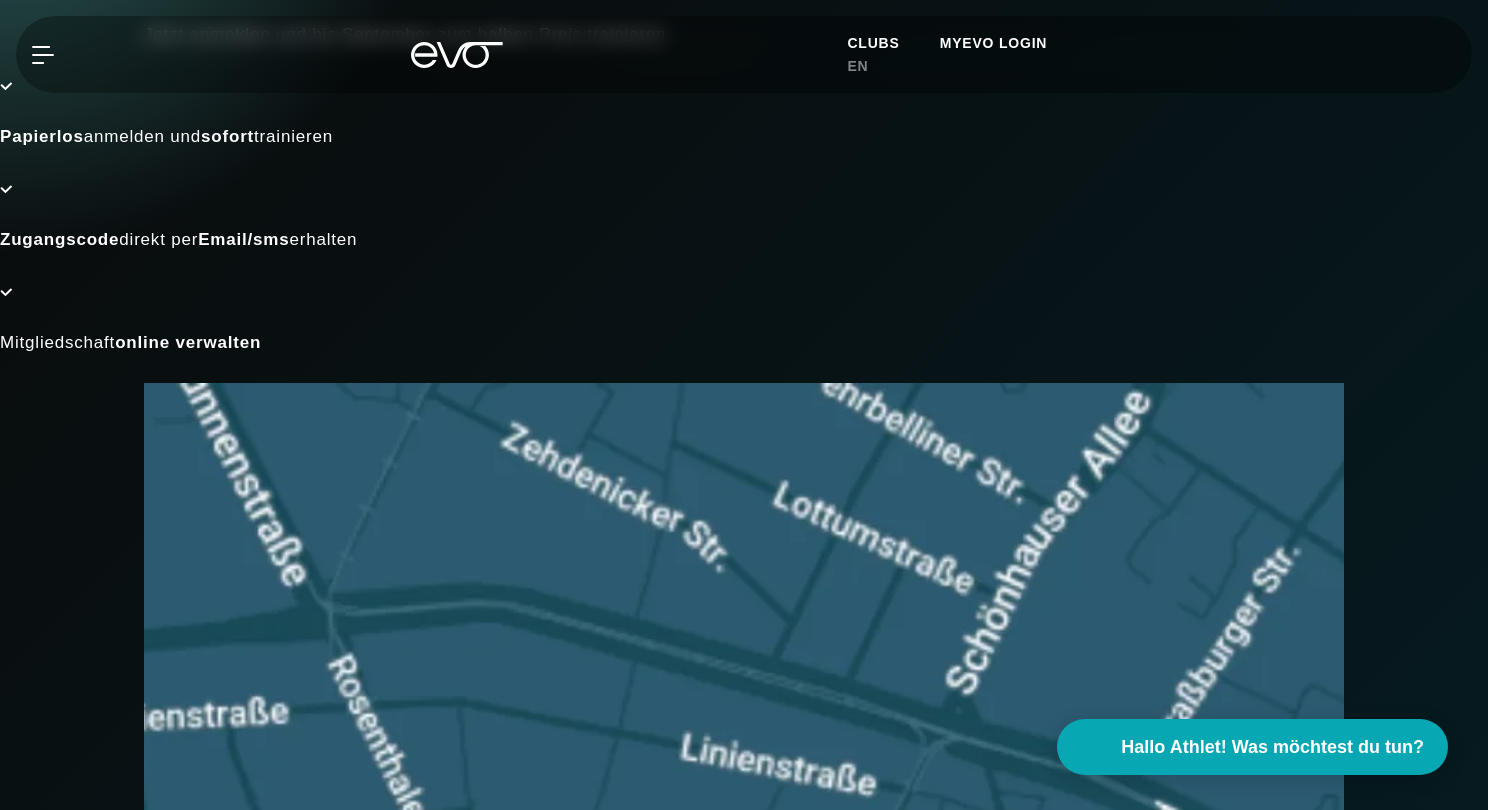 click on "Berlin Rosenthaler Platz Torstraße 125 10119   Berlin" at bounding box center (744, 1040) 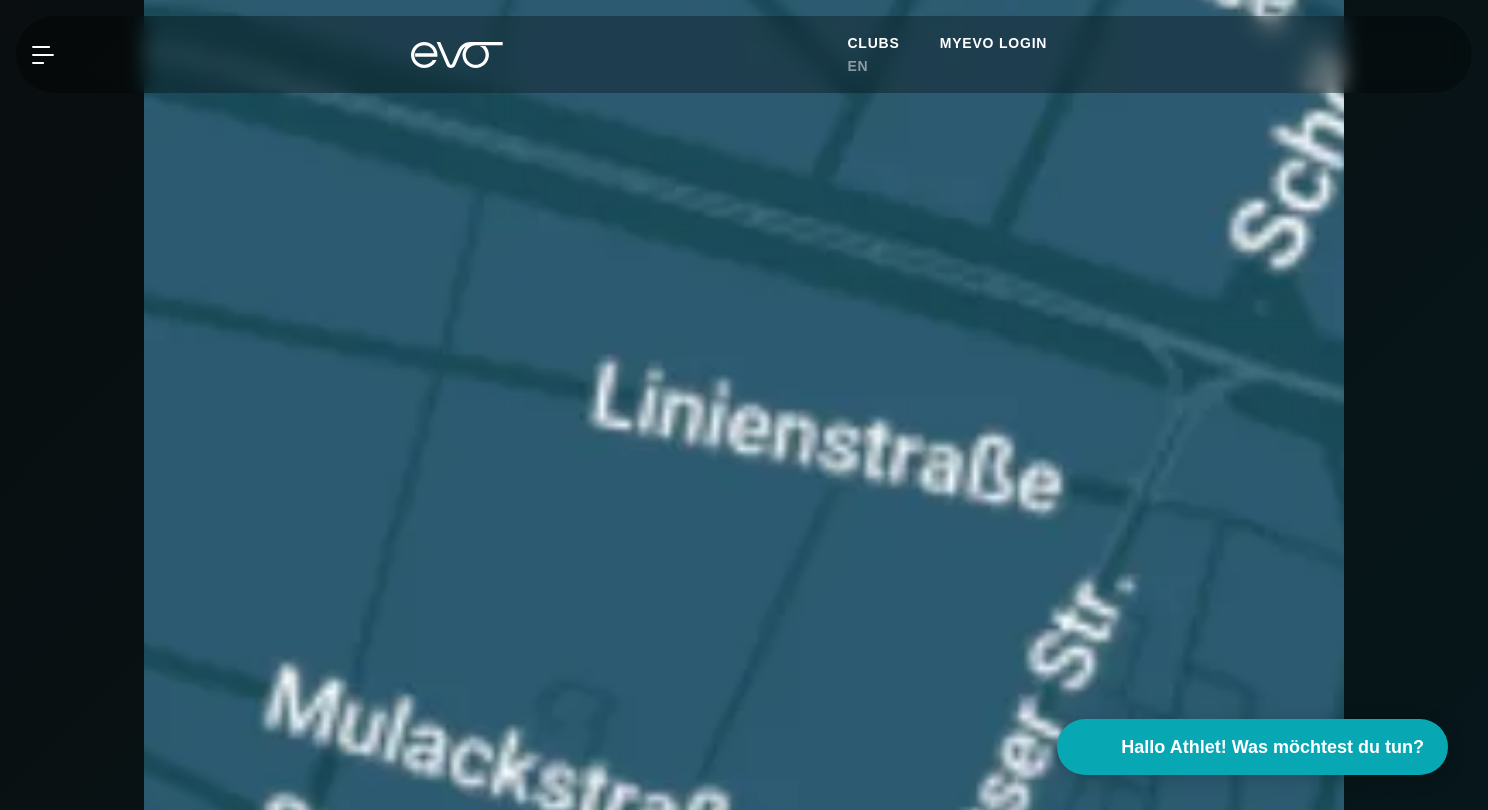 scroll, scrollTop: 1093, scrollLeft: 0, axis: vertical 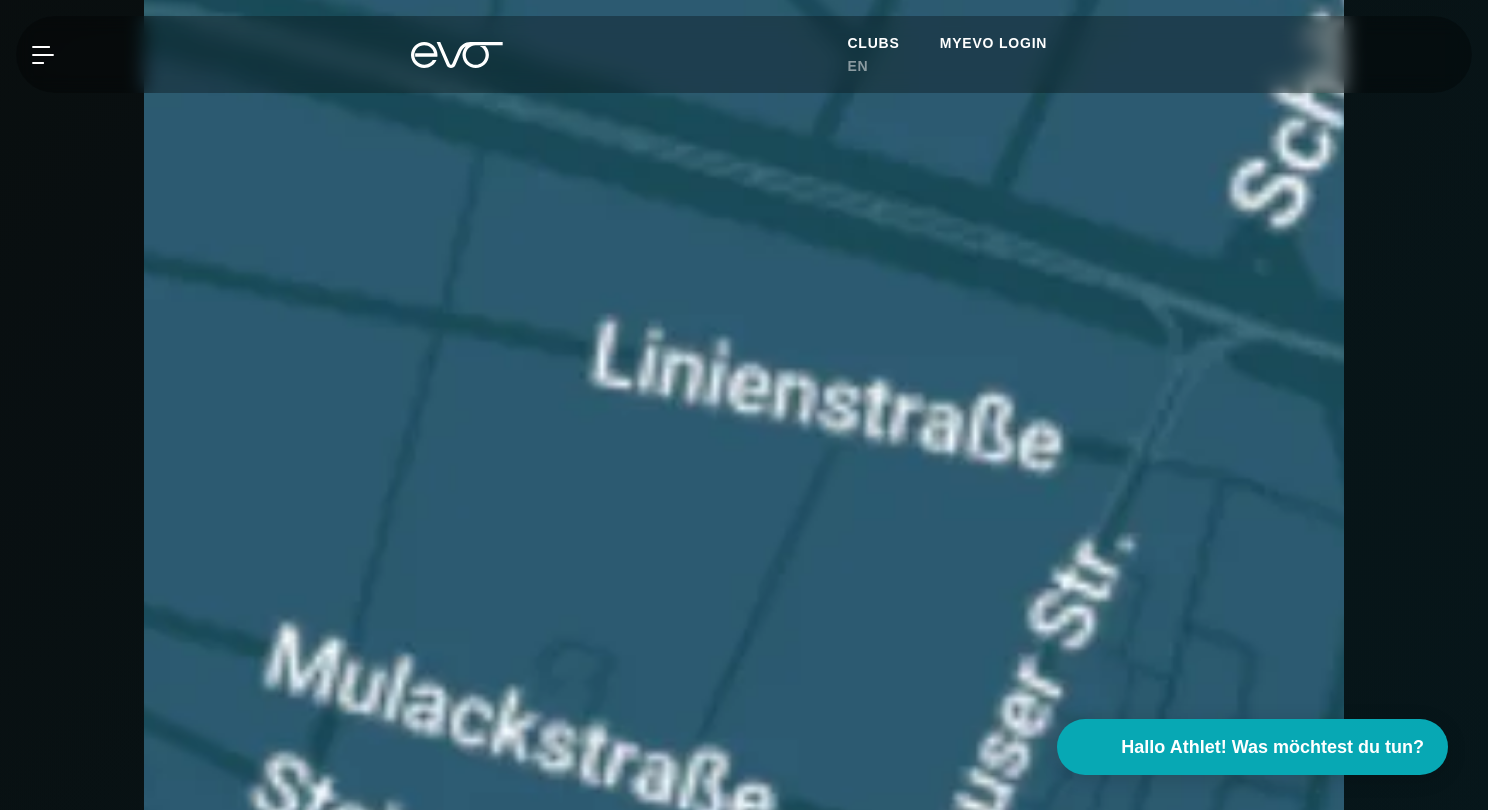 click at bounding box center [144, 1084] 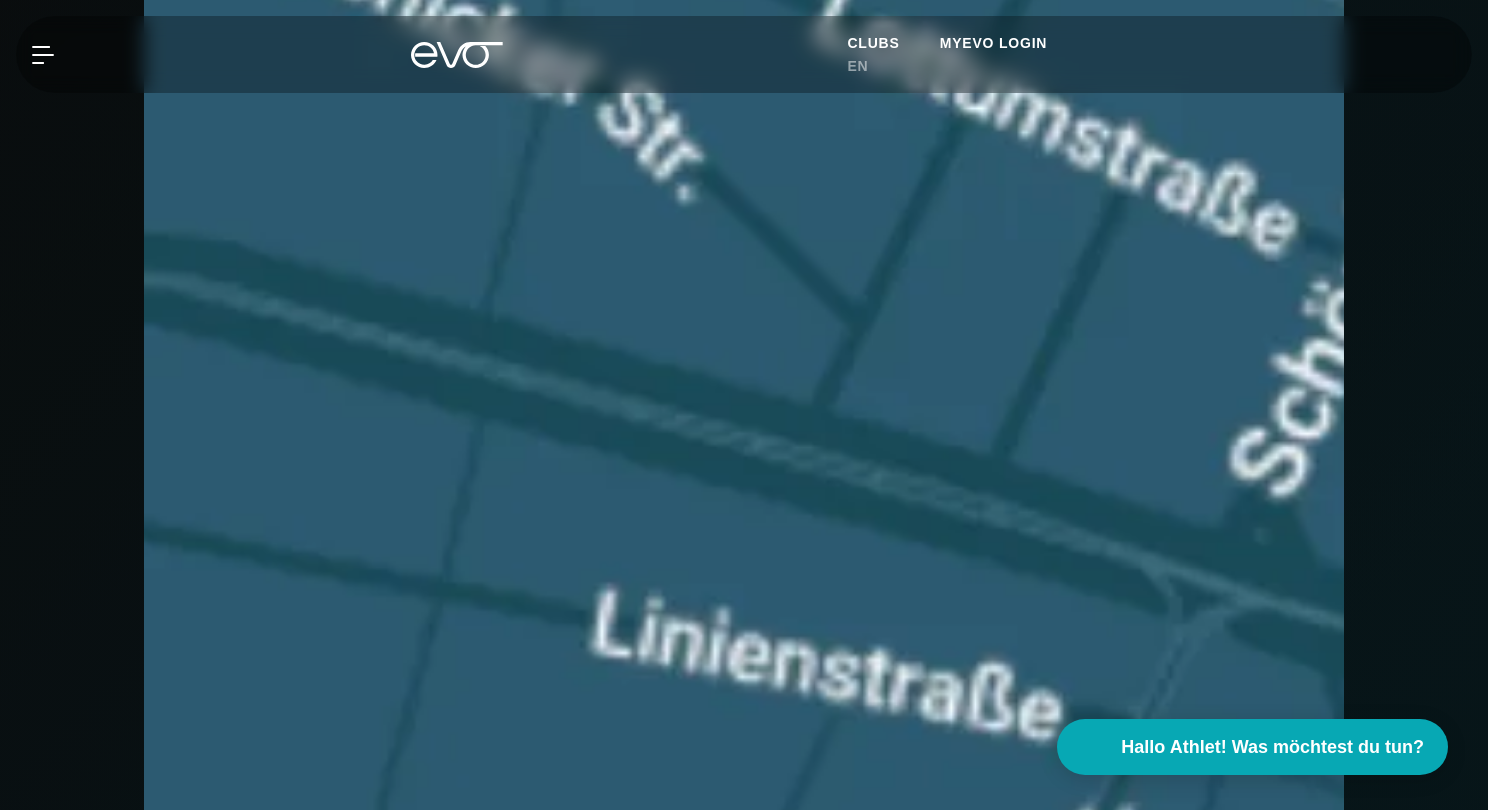 scroll, scrollTop: 468, scrollLeft: 0, axis: vertical 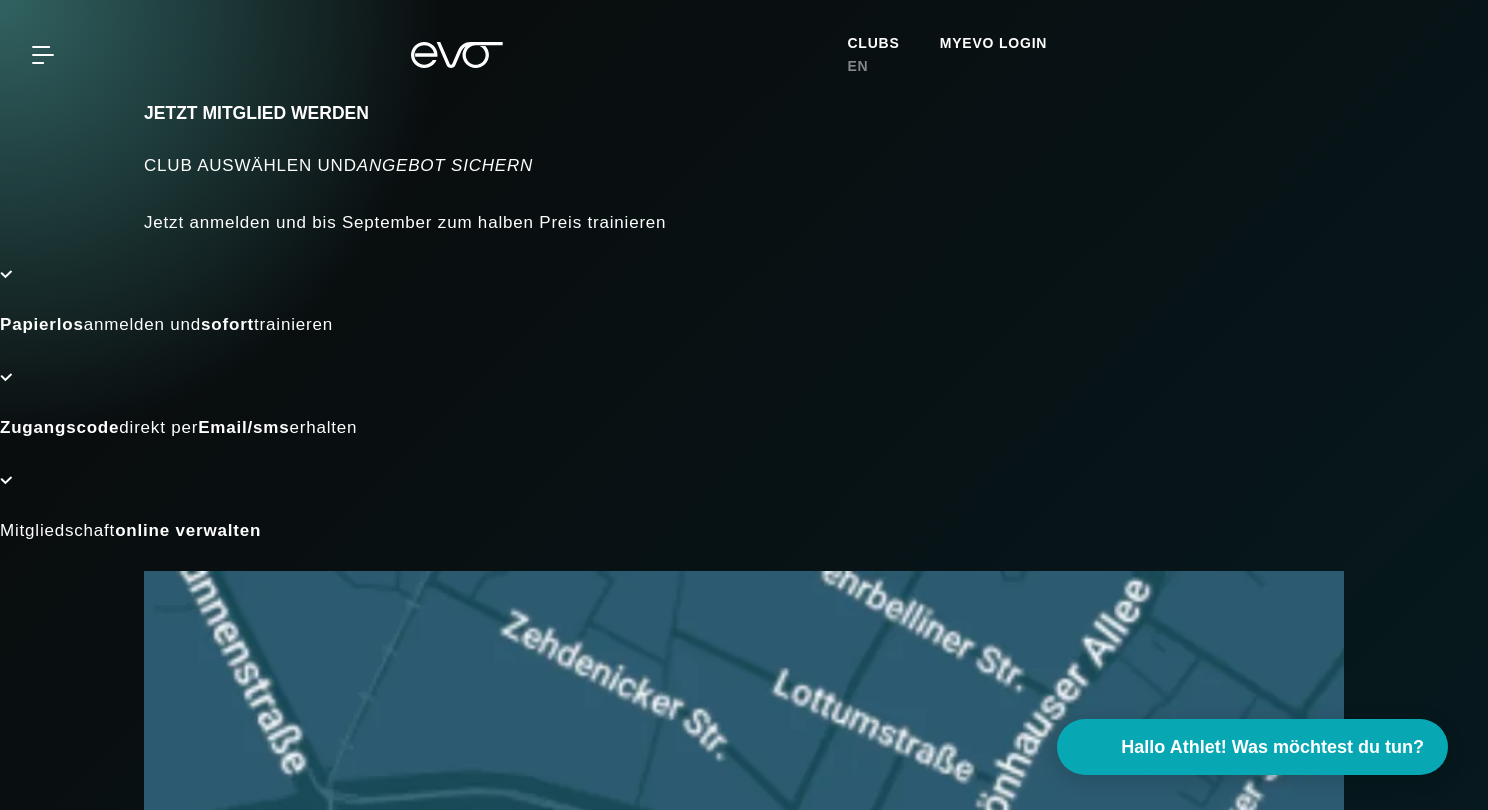click on "Rosa-Luxemburg-Straße 14 10178   Berlin" at bounding box center (744, 1148) 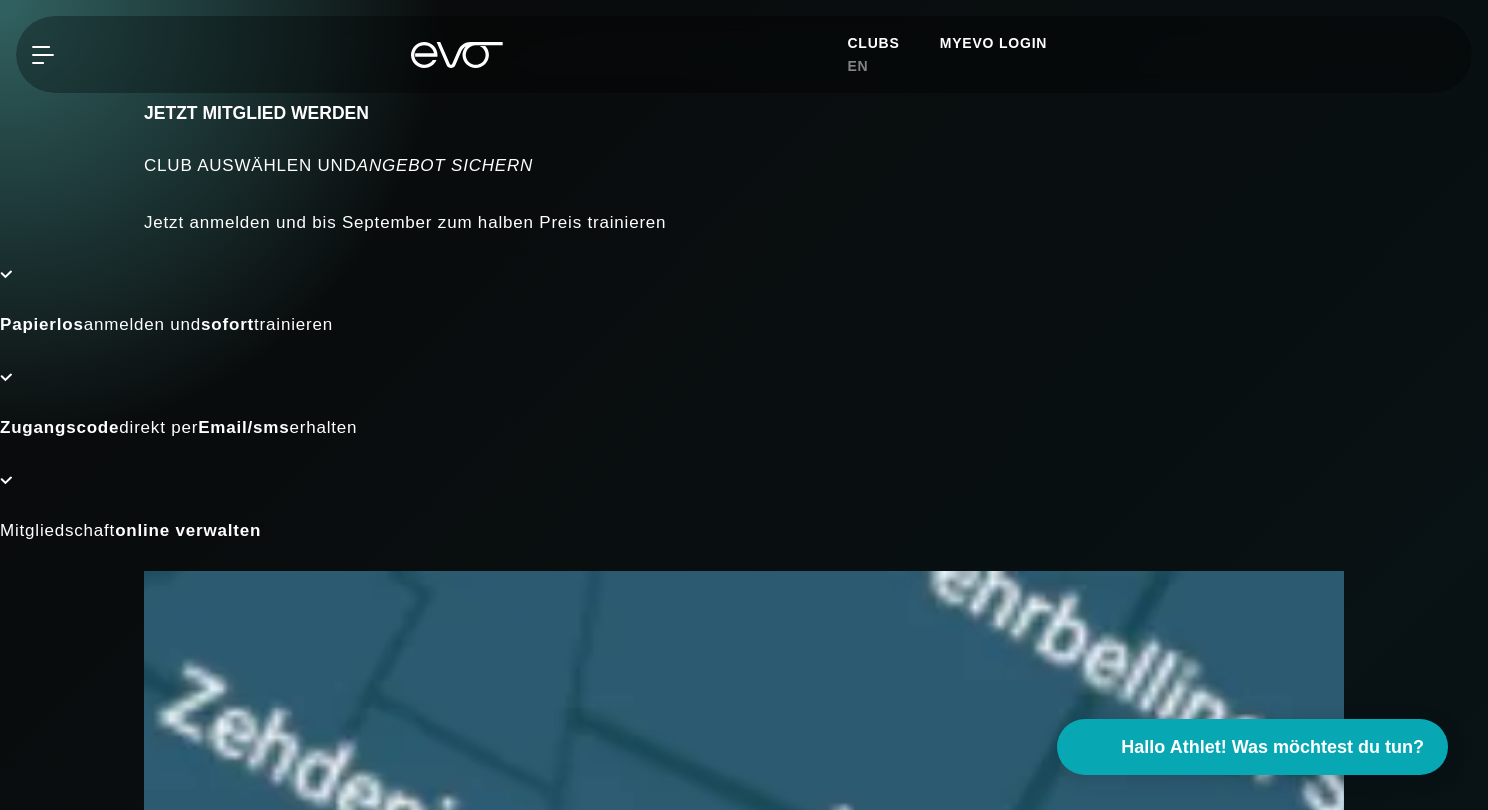 scroll, scrollTop: 442, scrollLeft: 0, axis: vertical 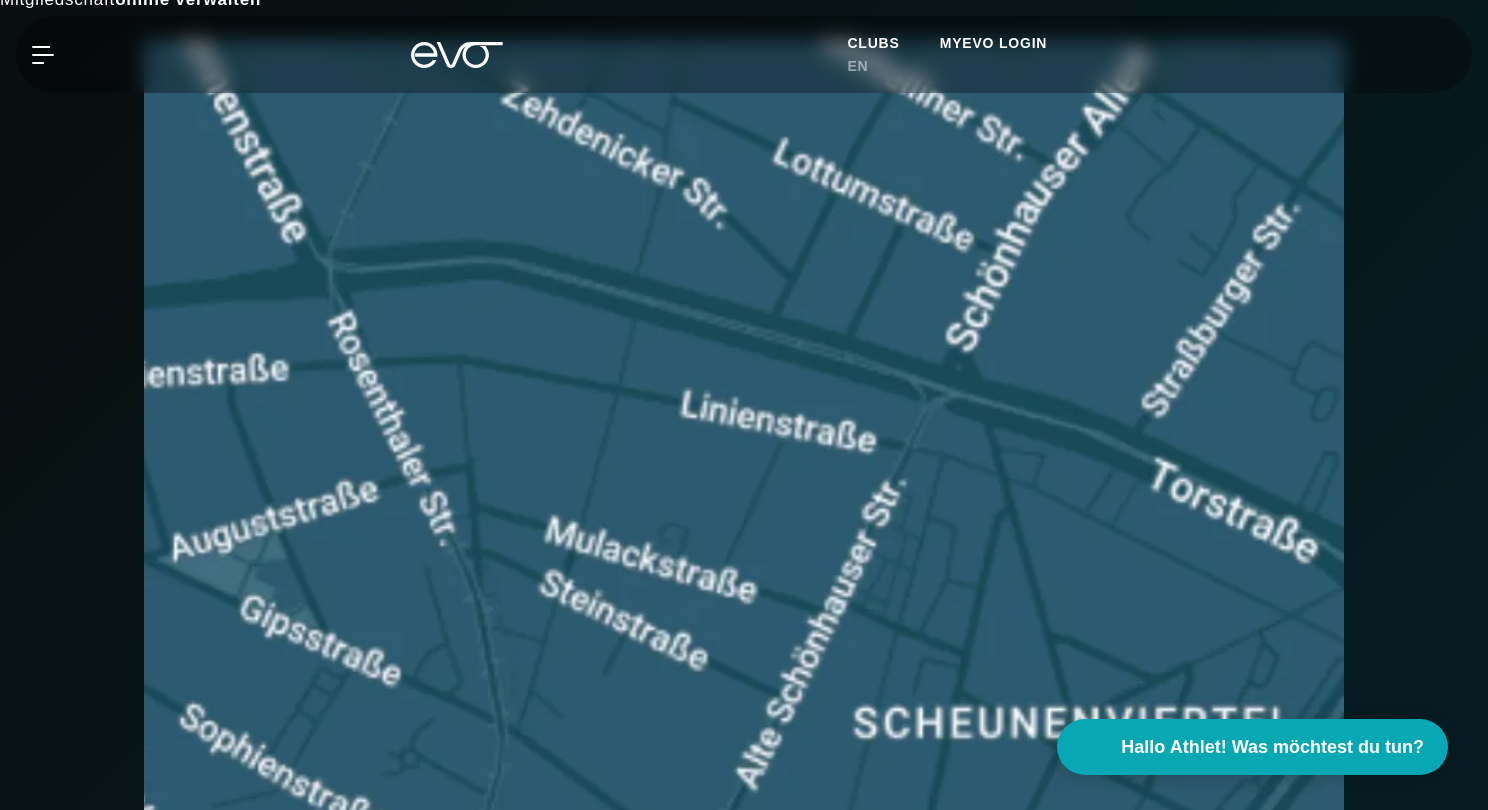 click on "[STREET] [POSTAL_CODE] [CITY]" at bounding box center (744, 707) 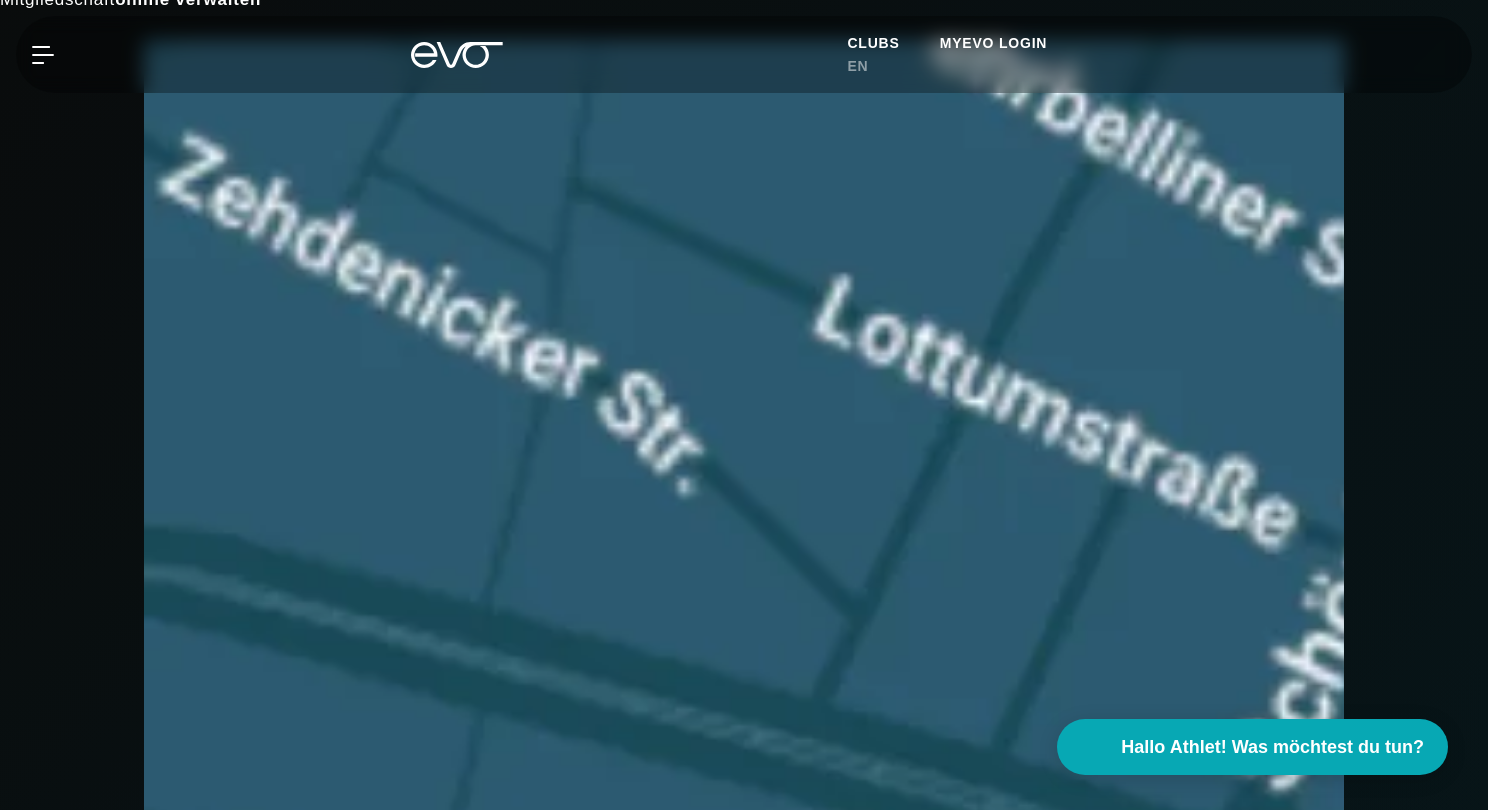 scroll, scrollTop: 442, scrollLeft: 0, axis: vertical 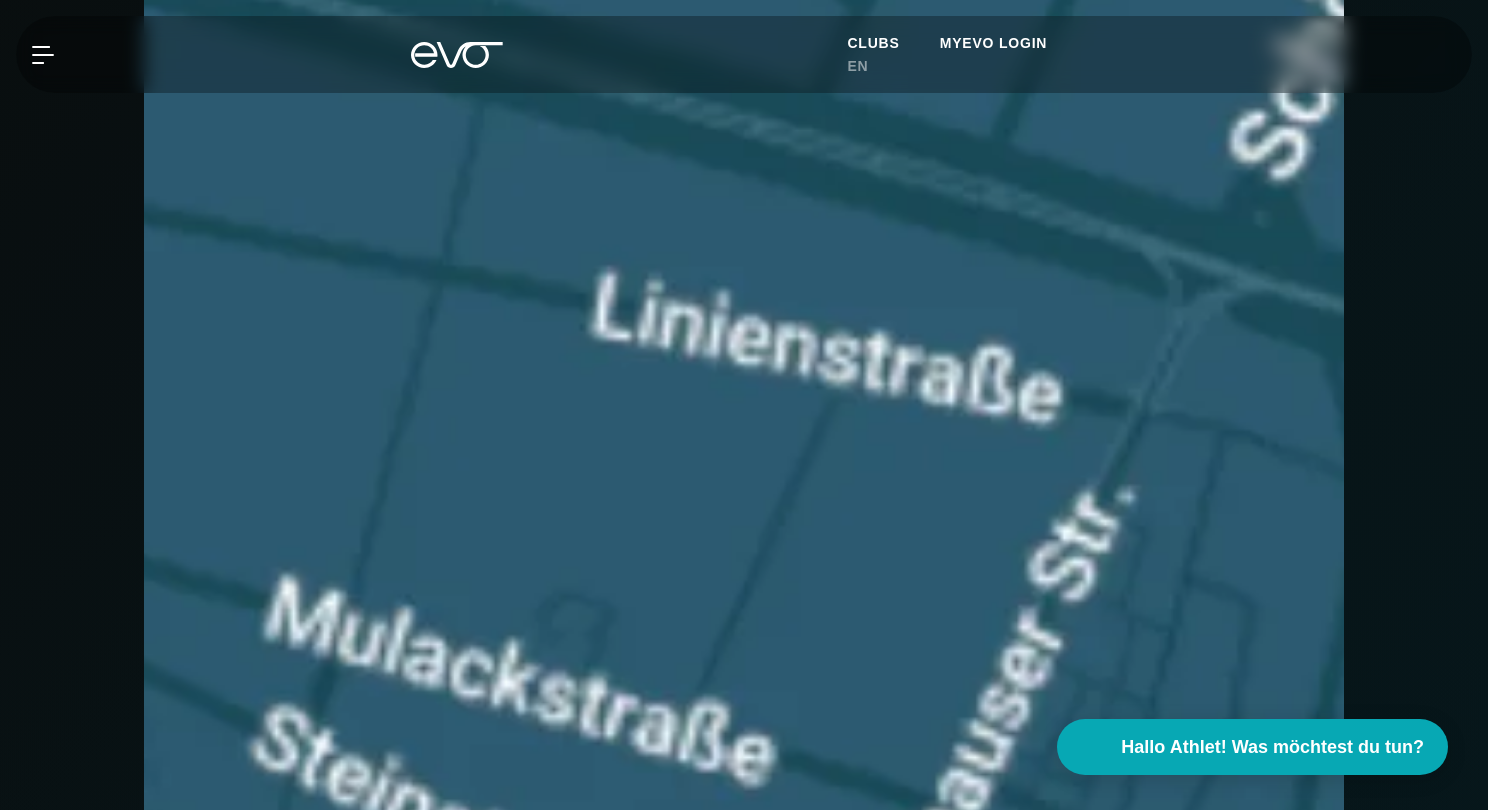 click at bounding box center [144, 1036] 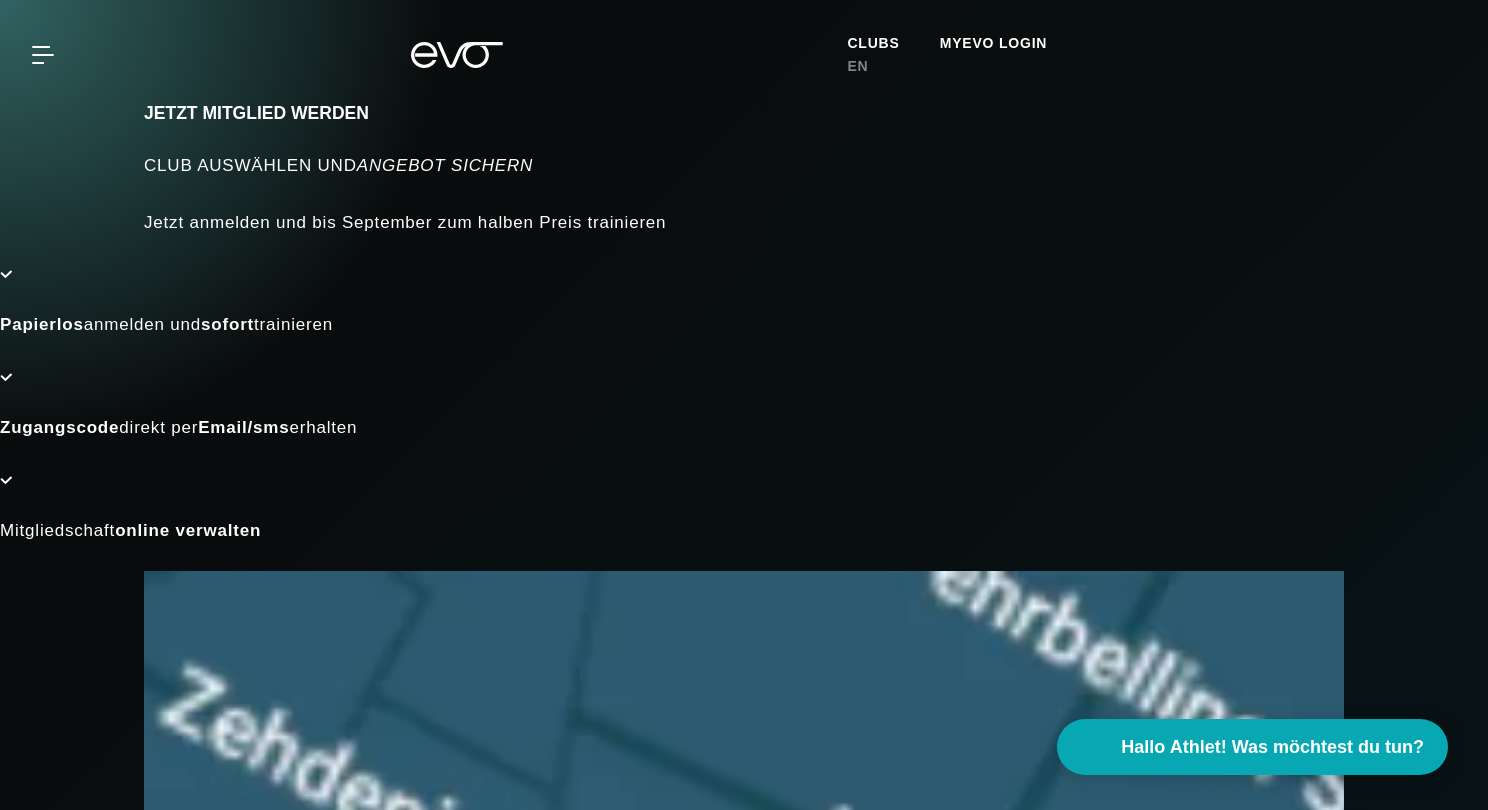 scroll, scrollTop: 0, scrollLeft: 0, axis: both 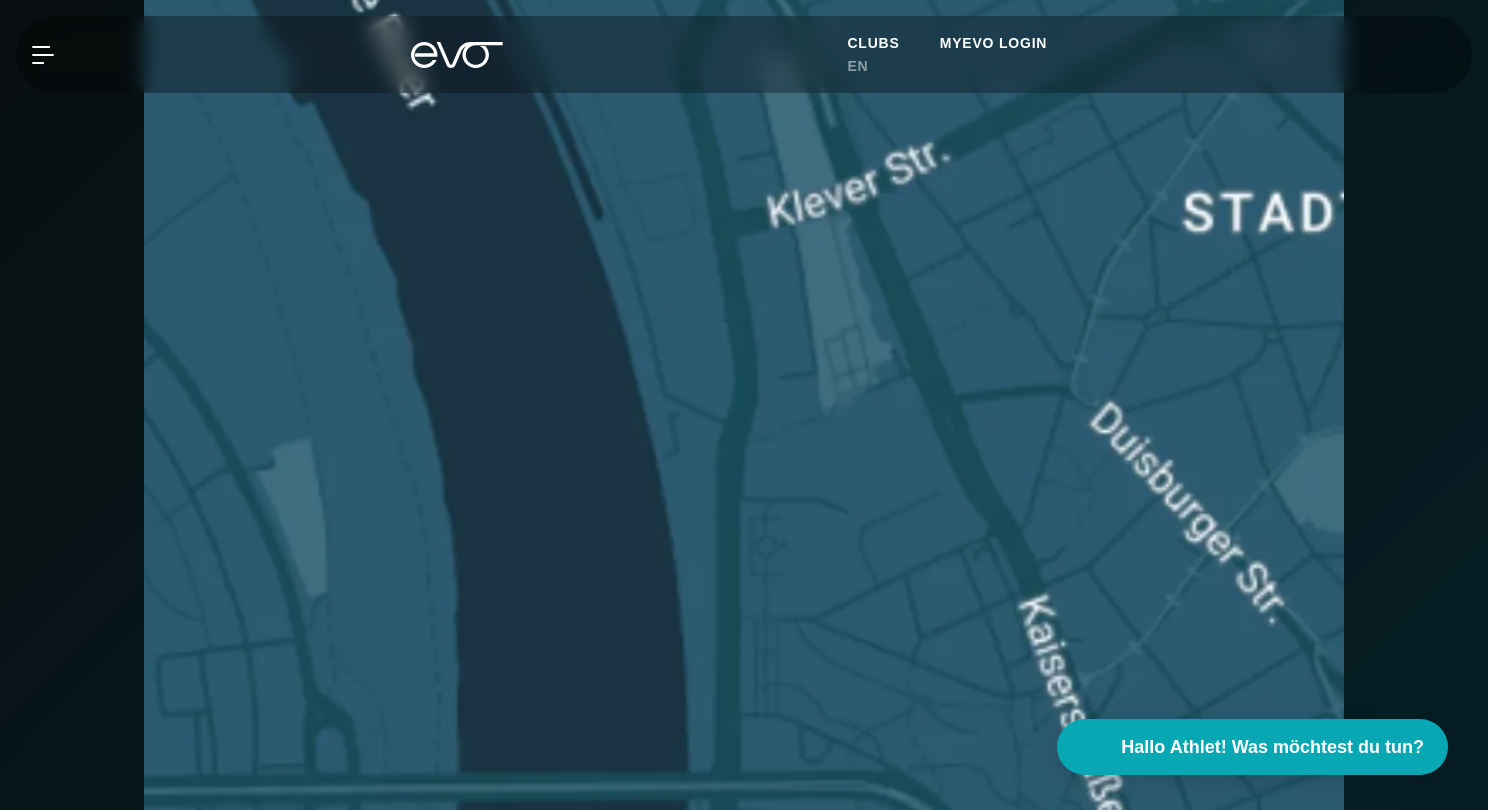 click on "Marc-Chagall-Straße 2 40477   Düsseldorf" at bounding box center [744, 636] 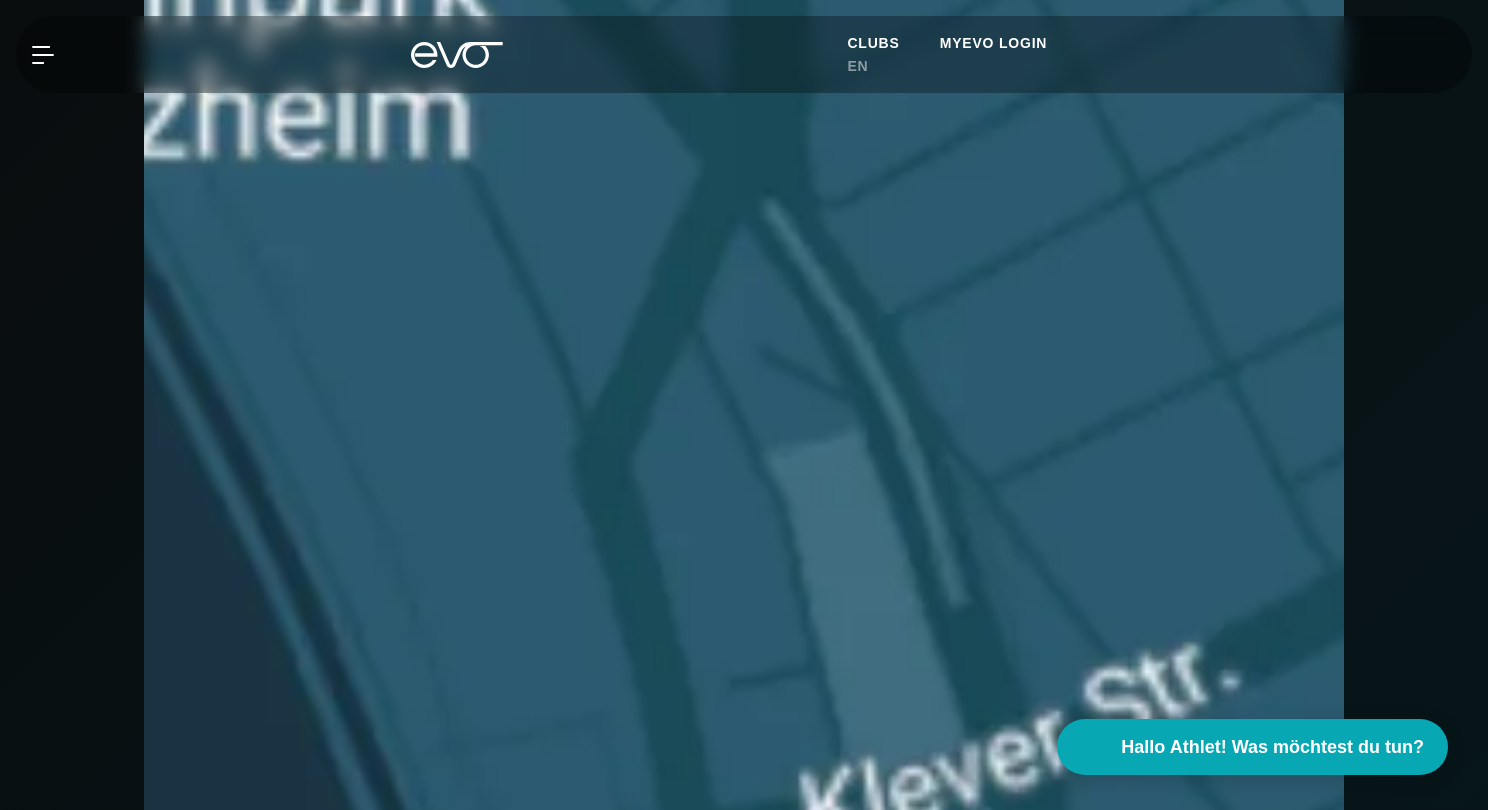 scroll, scrollTop: 778, scrollLeft: 0, axis: vertical 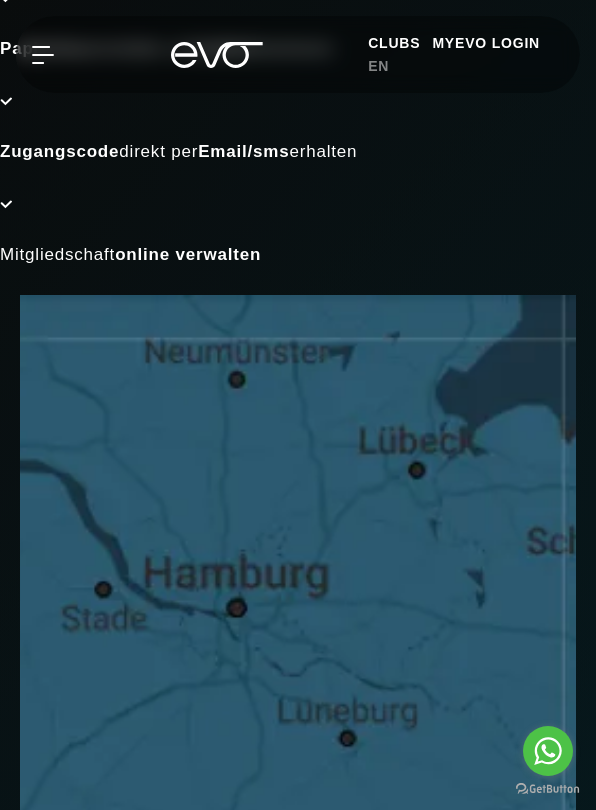 click at bounding box center (298, 1705) 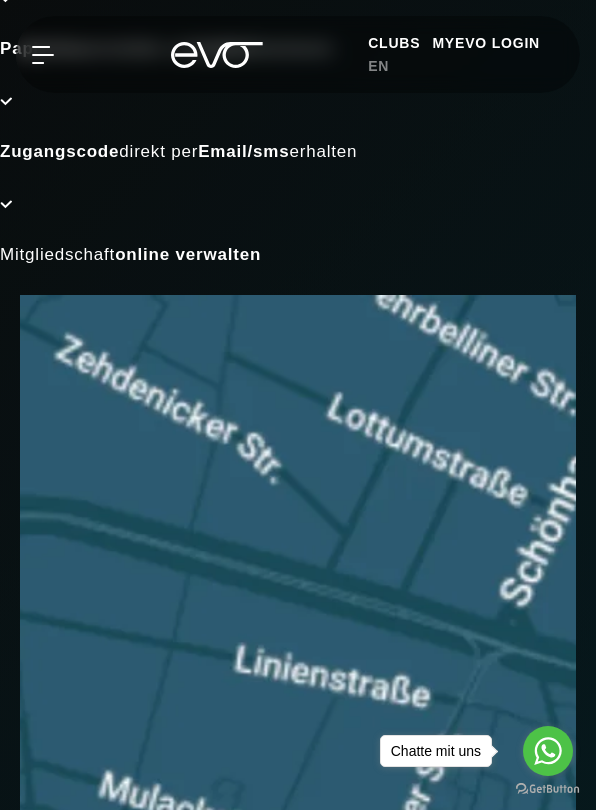 click on "Weiter" at bounding box center [298, 1753] 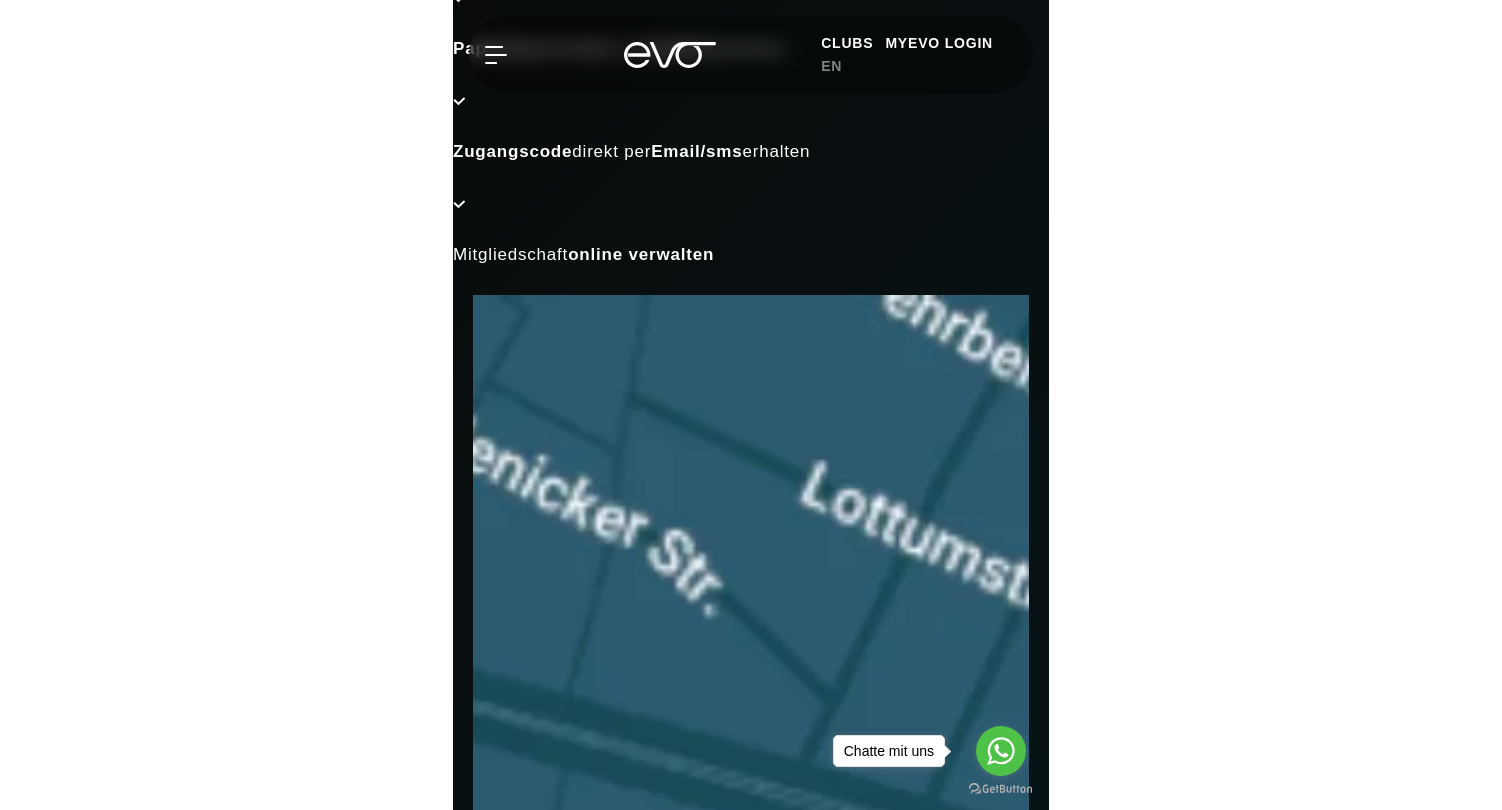 scroll, scrollTop: 446, scrollLeft: 0, axis: vertical 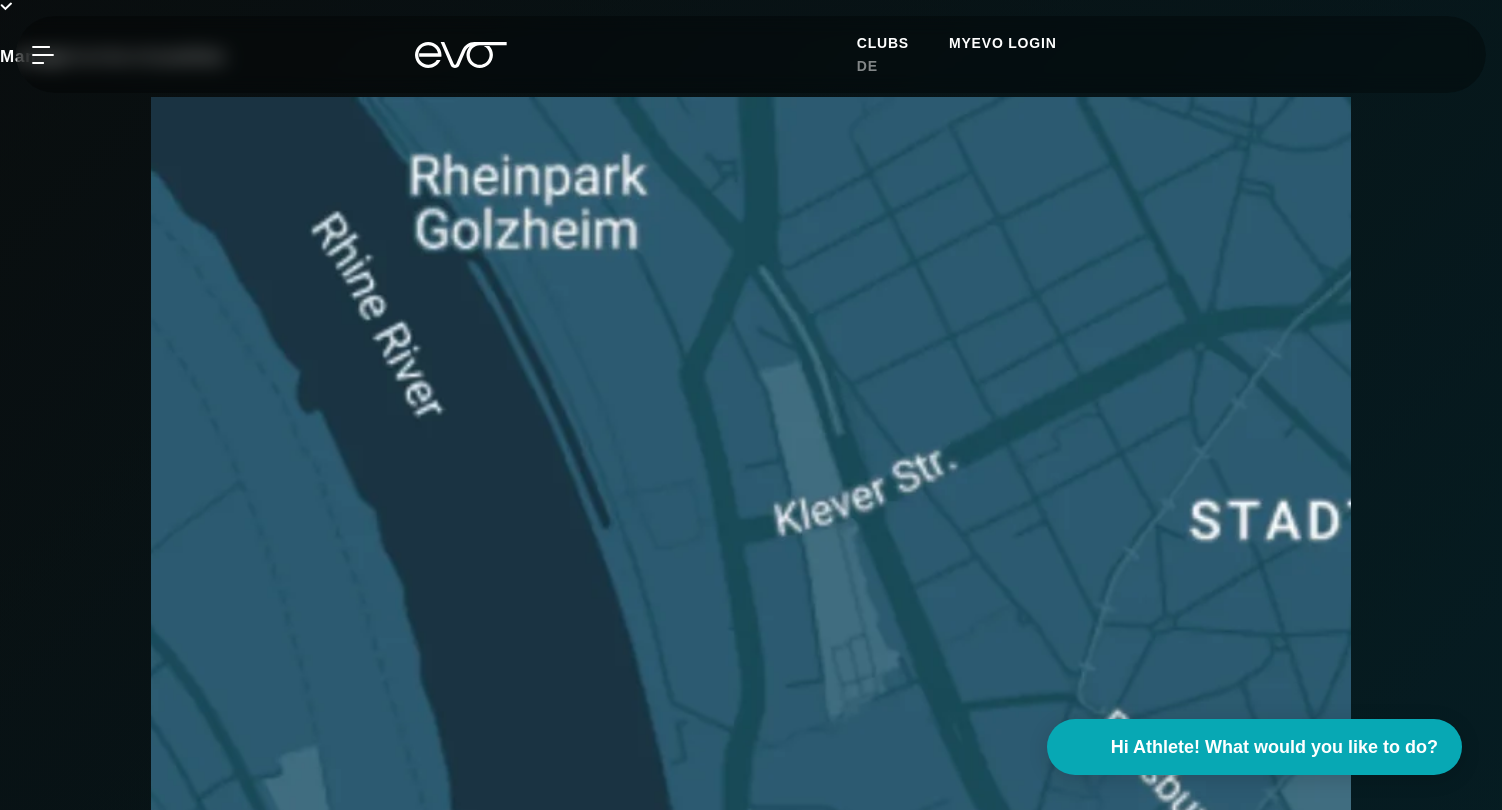click on "[CITY] Le Flair" at bounding box center [751, 911] 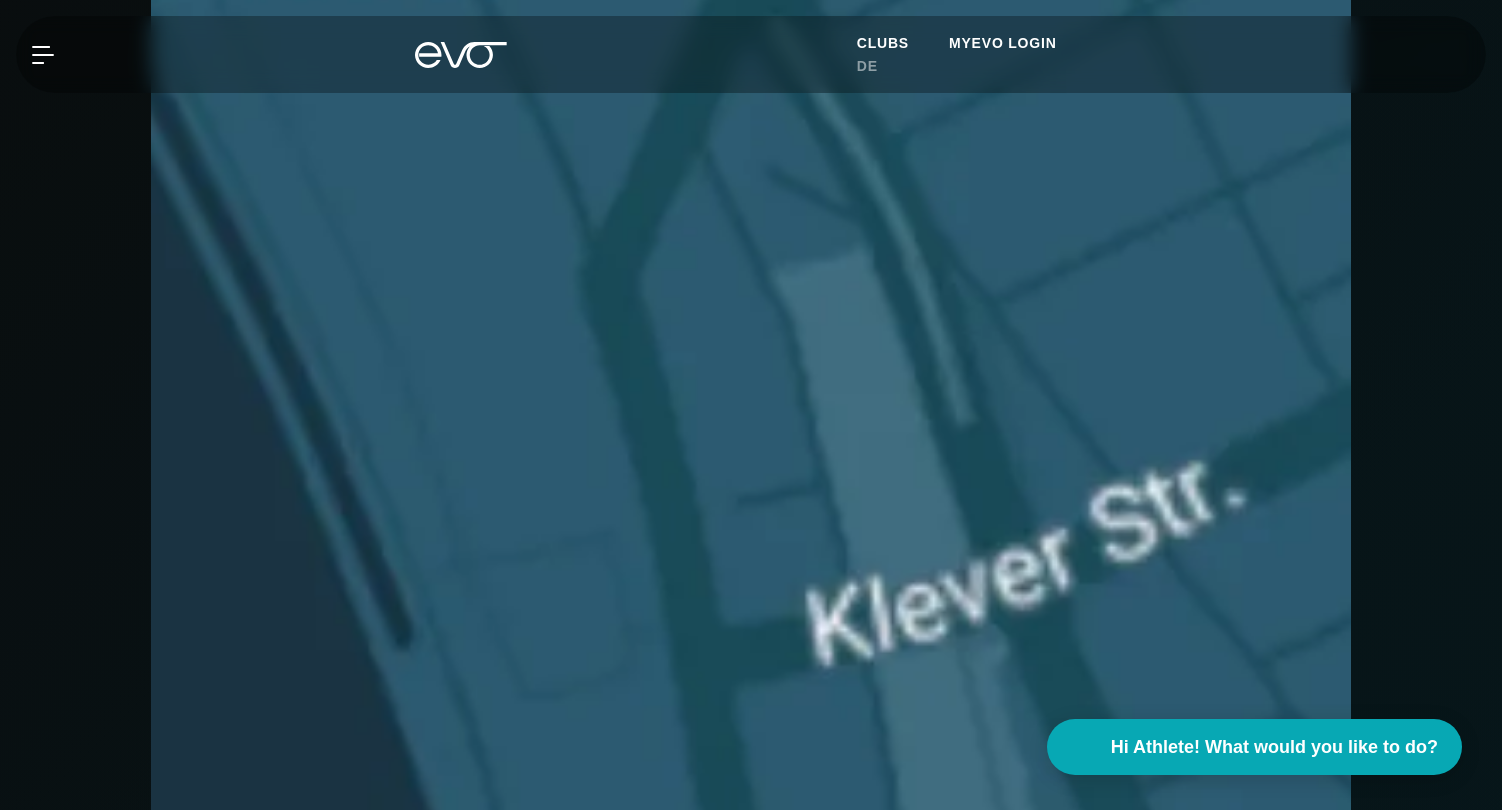 scroll, scrollTop: 956, scrollLeft: 0, axis: vertical 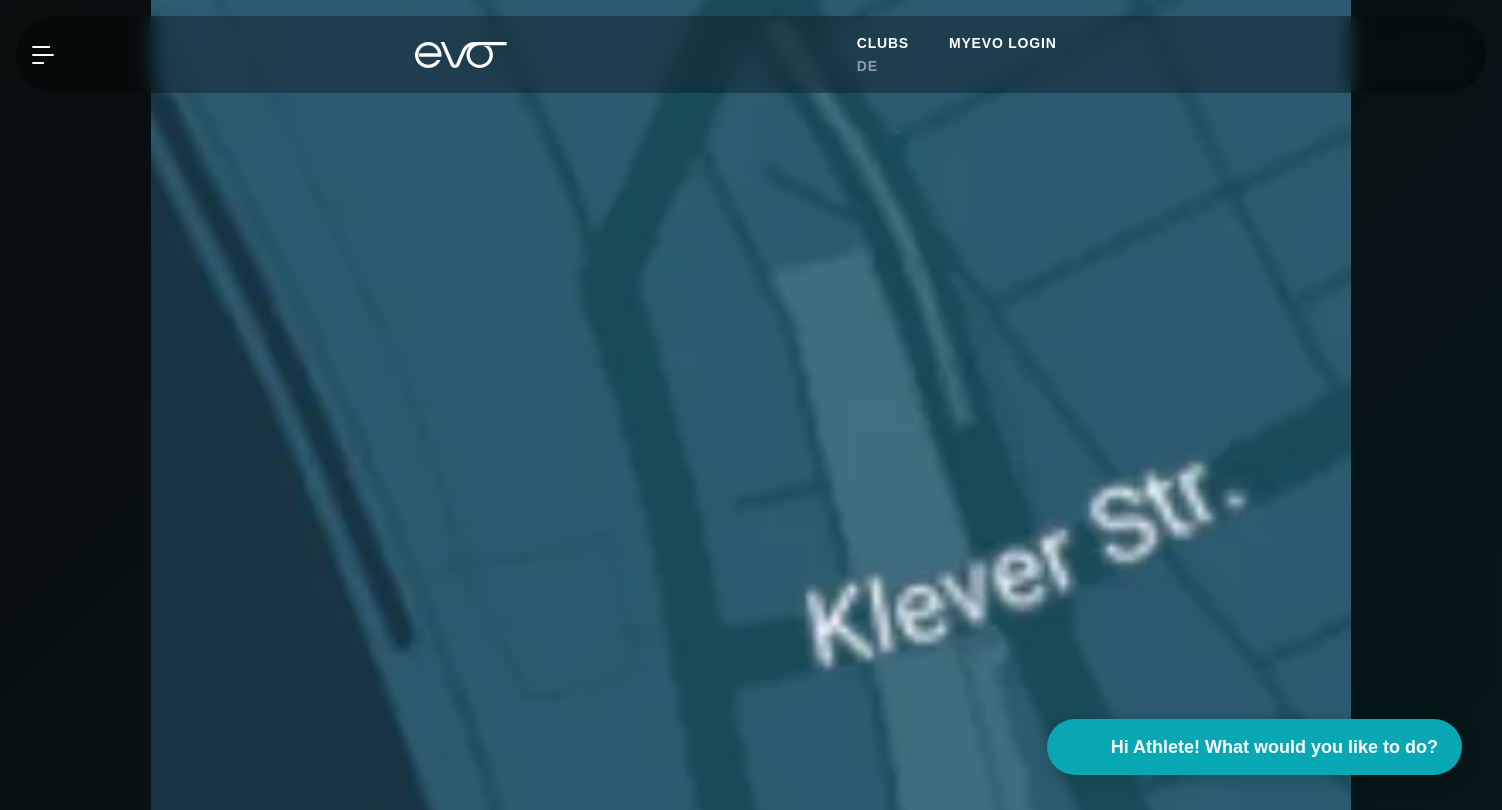 click at bounding box center [151, 1221] 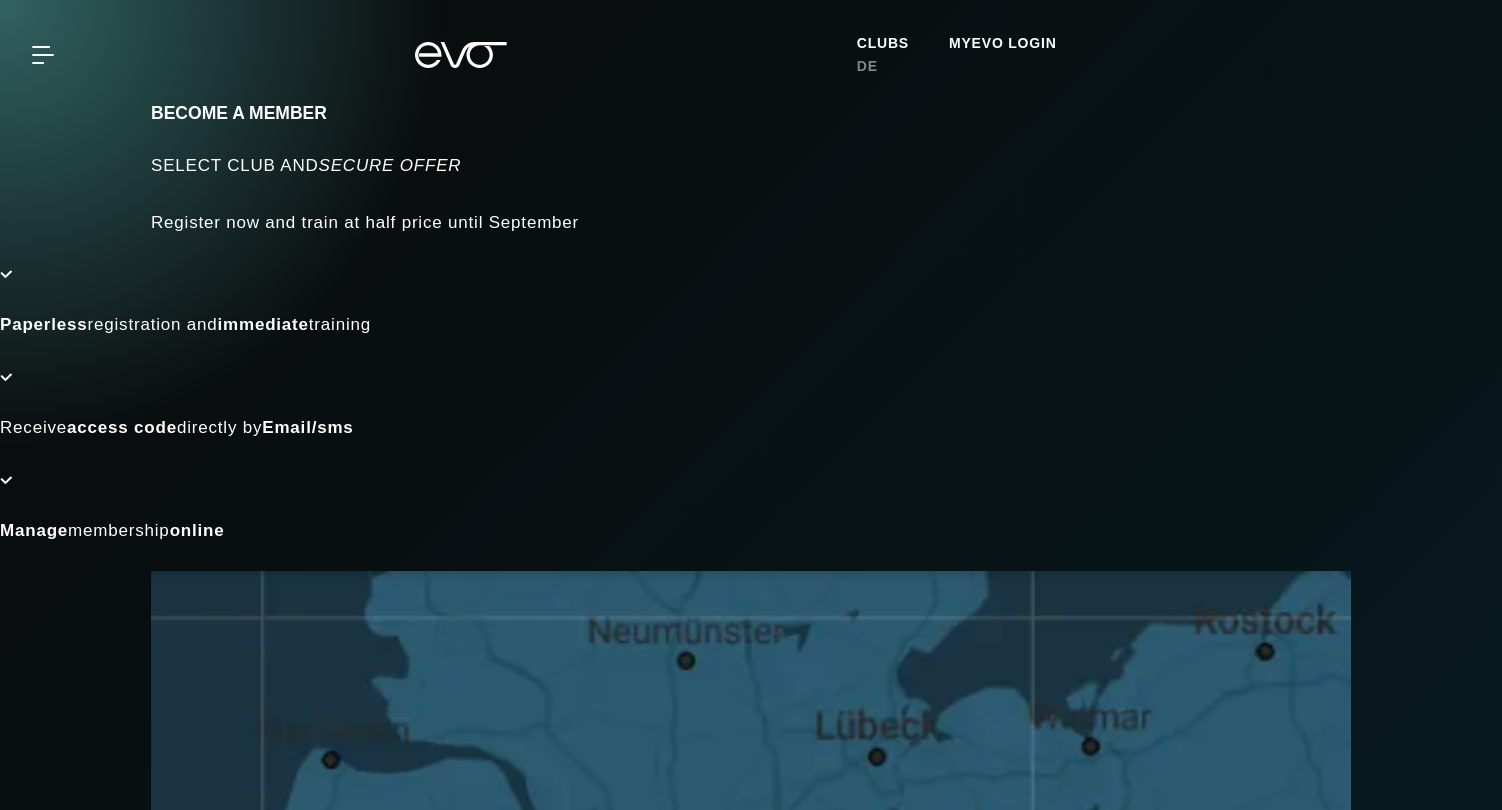 scroll, scrollTop: 0, scrollLeft: 0, axis: both 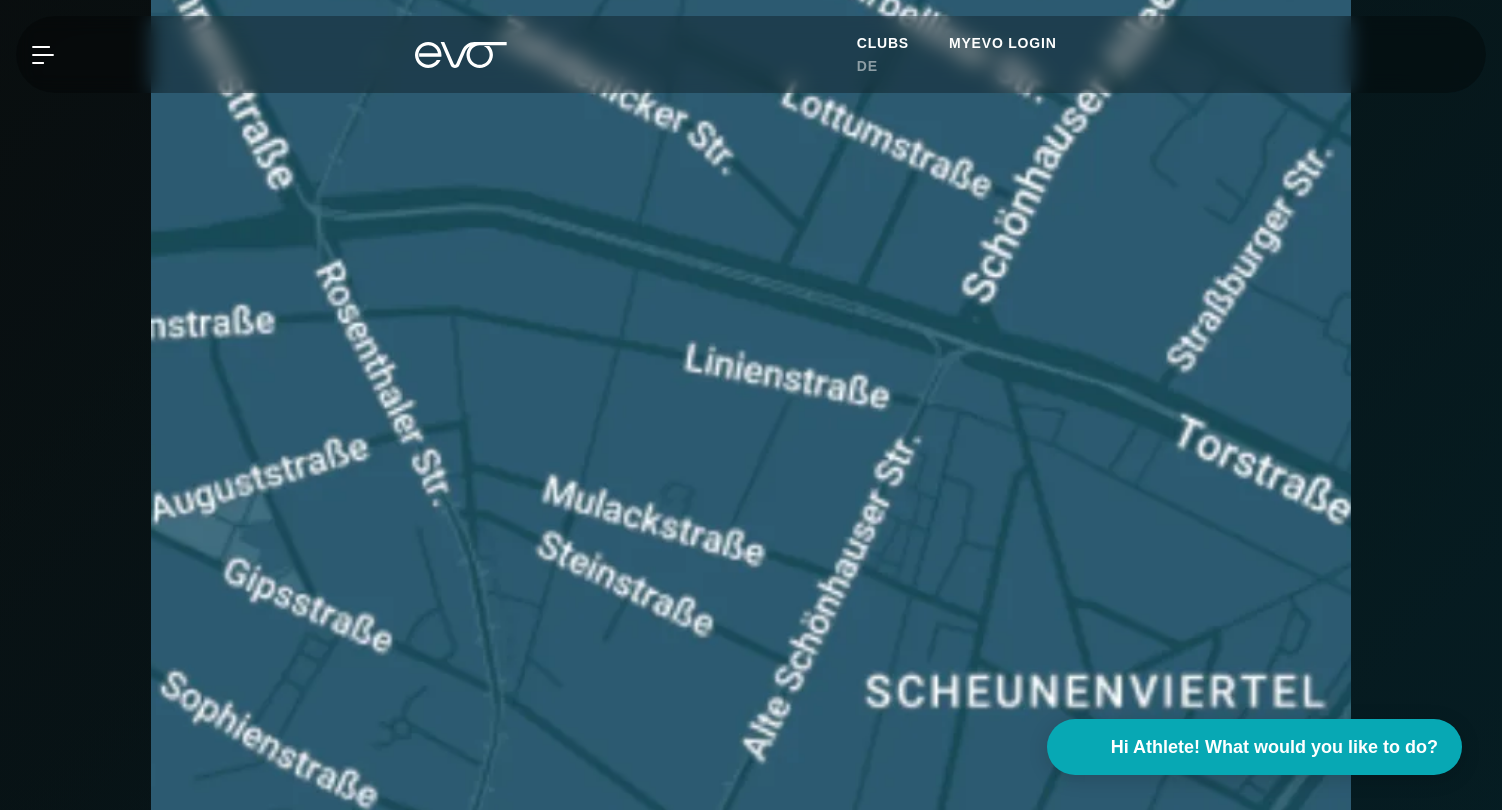 click on "Wallstr. 27 10179   Berlin" at bounding box center [751, 734] 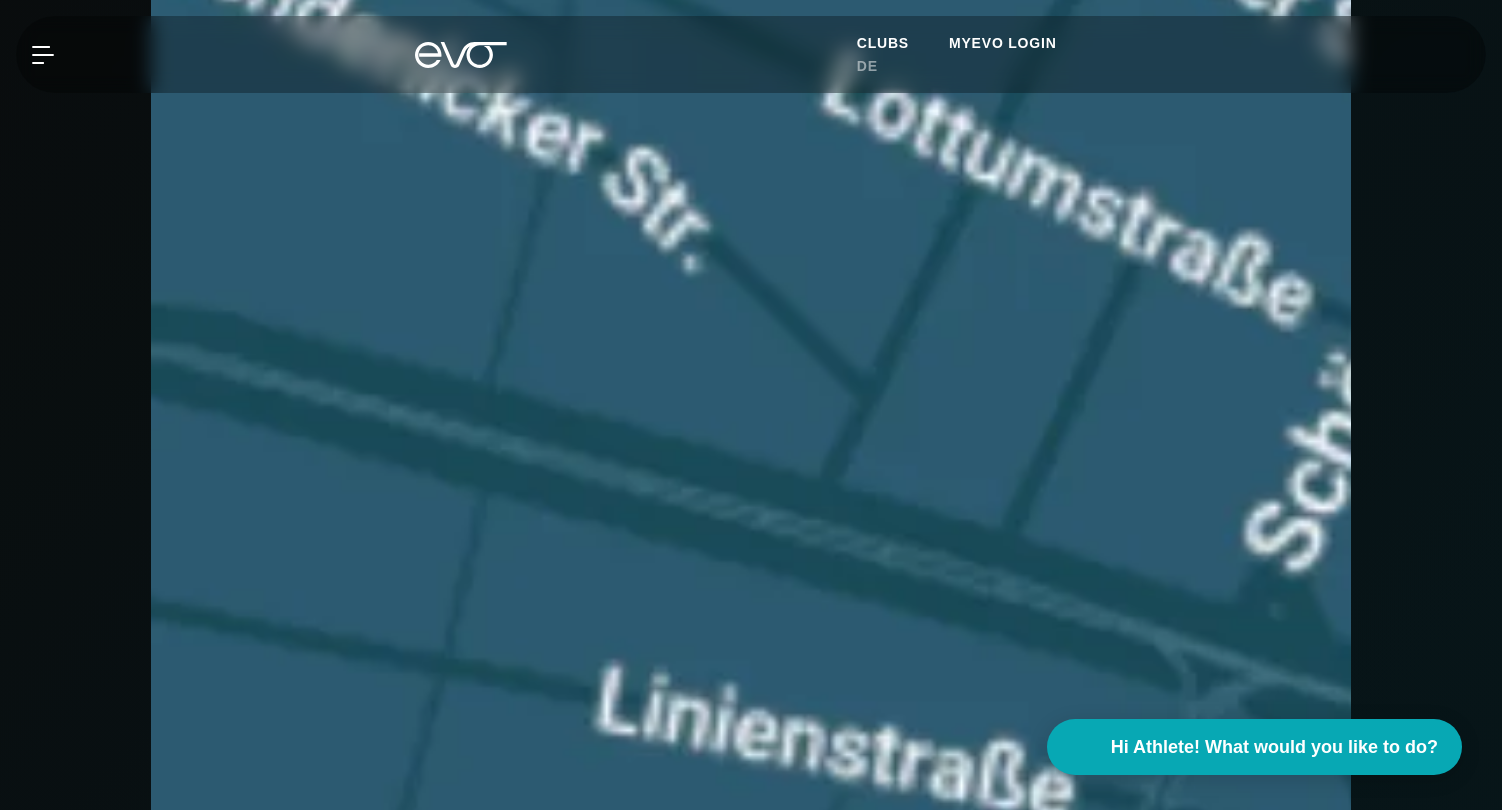 scroll, scrollTop: 762, scrollLeft: 0, axis: vertical 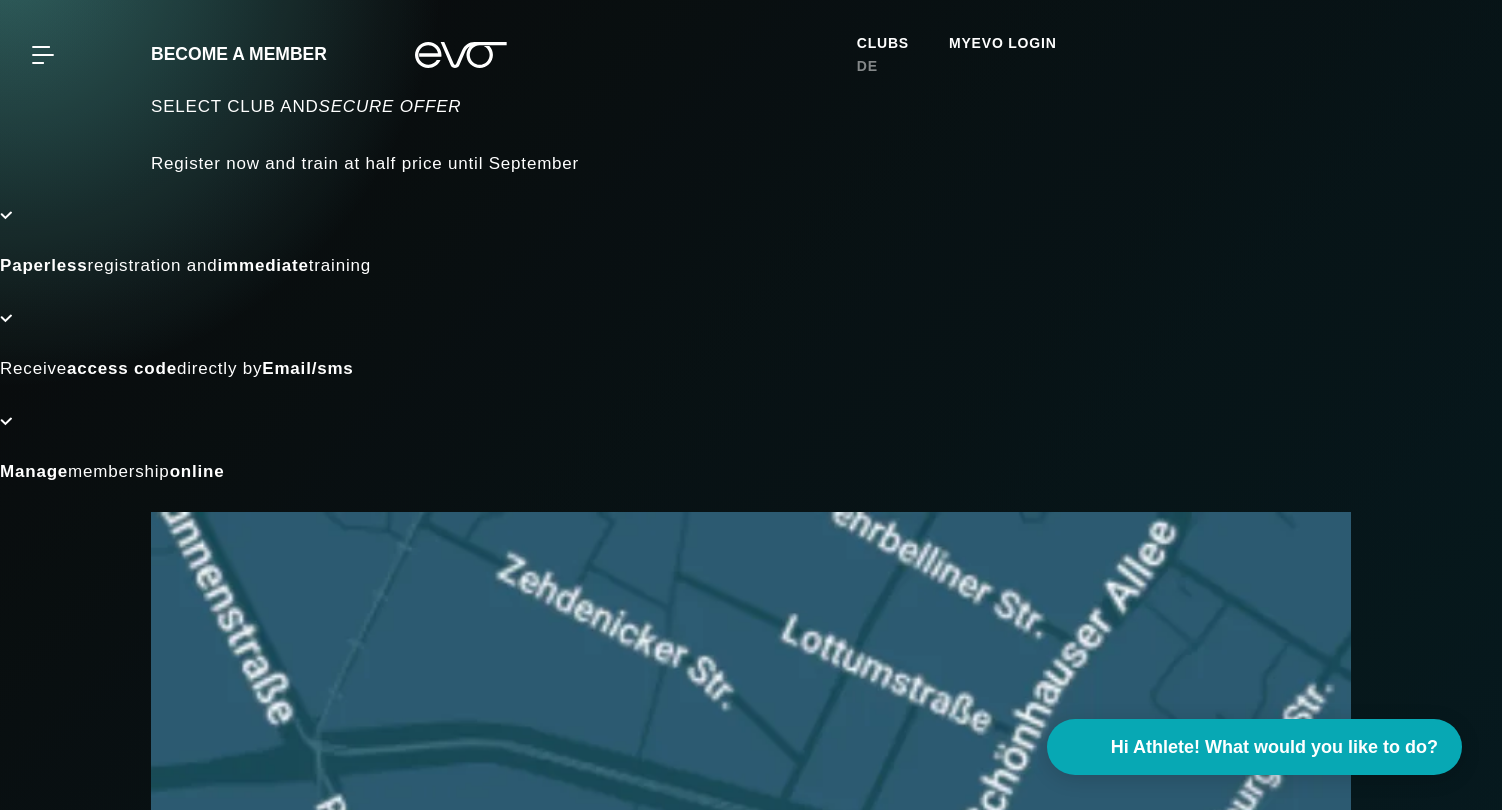 click on "[STREET] [NUMBER]   [CITY]" at bounding box center (751, 1269) 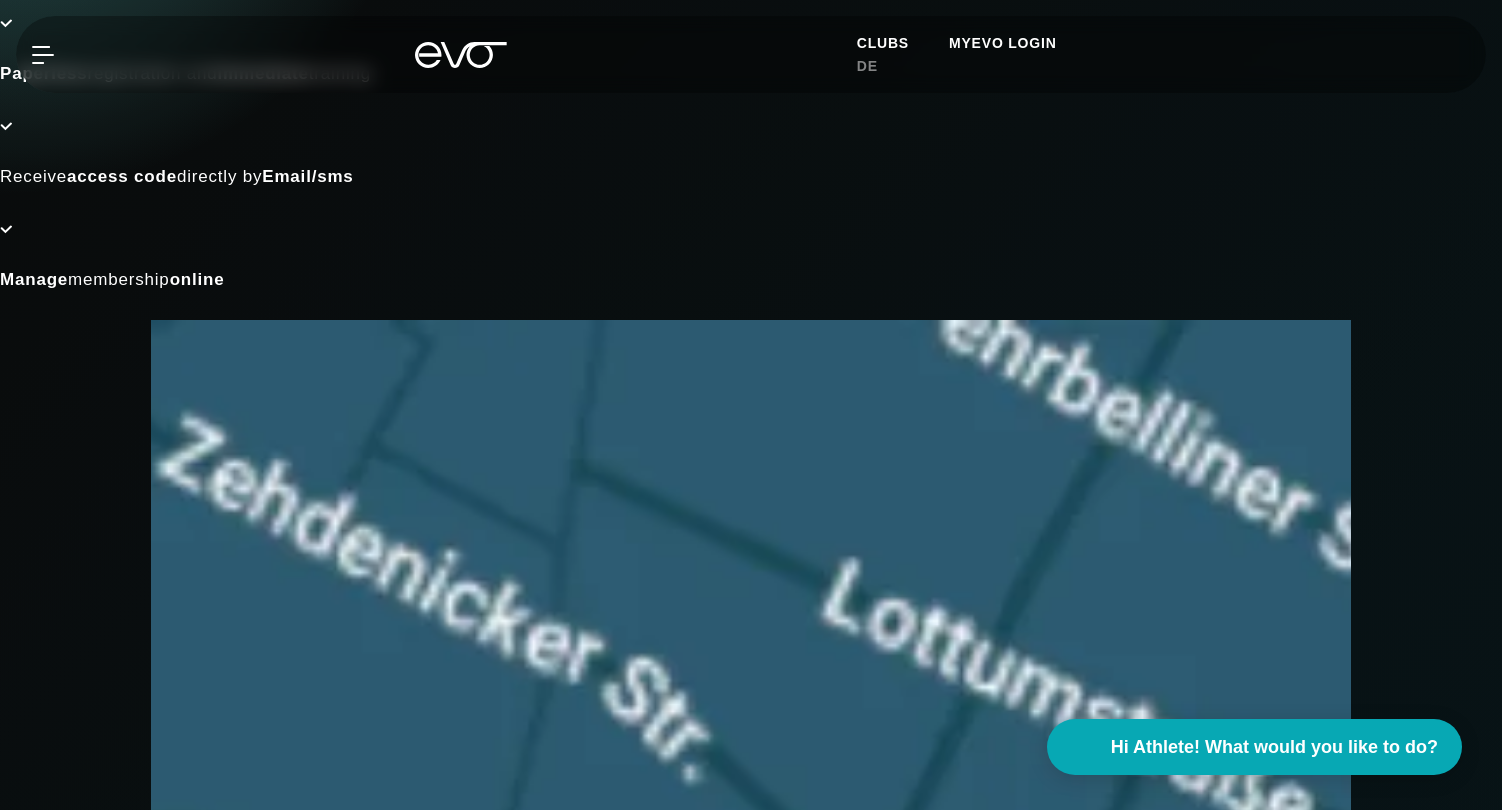 scroll, scrollTop: 246, scrollLeft: 0, axis: vertical 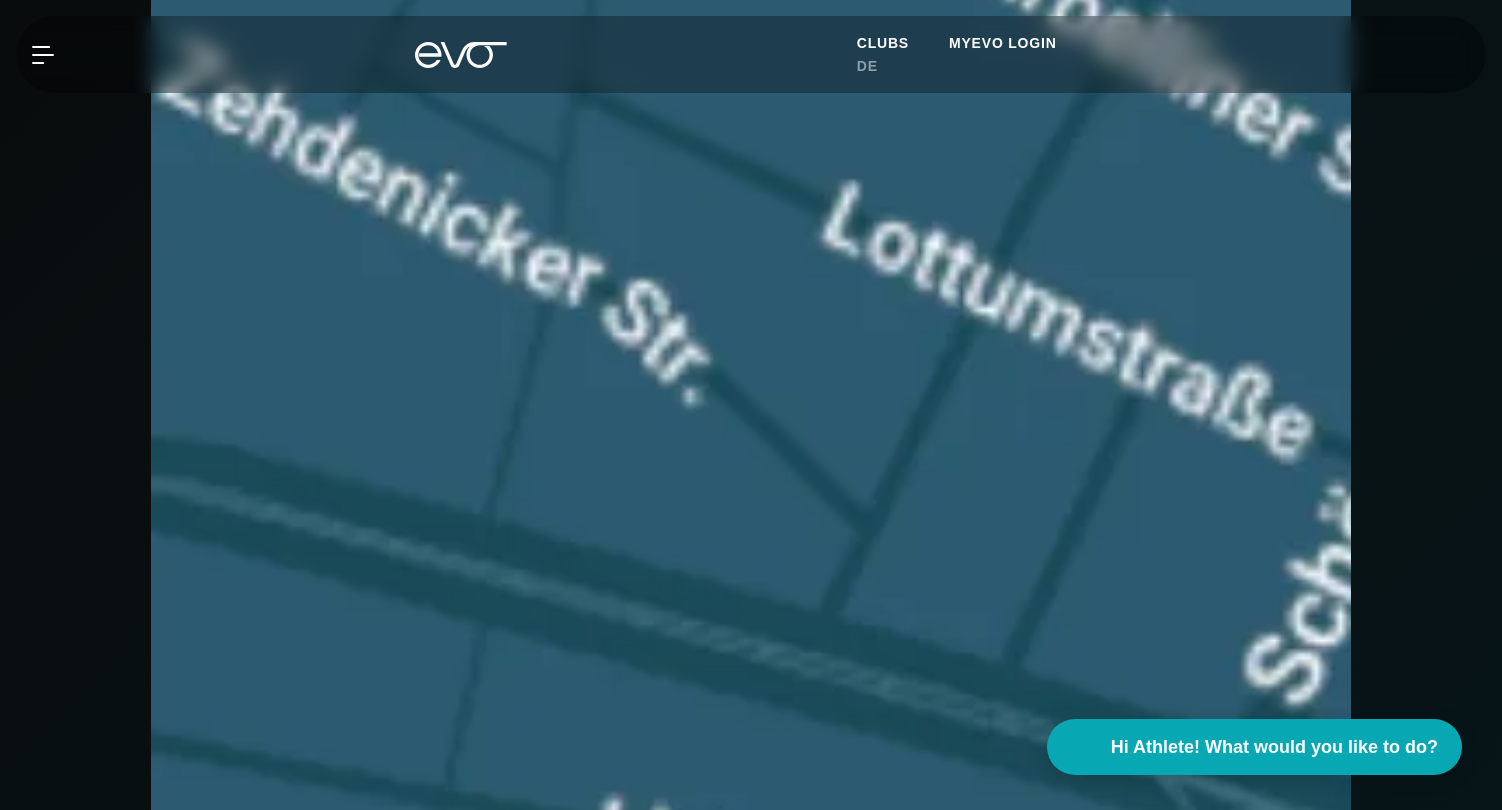 click at bounding box center [151, 1549] 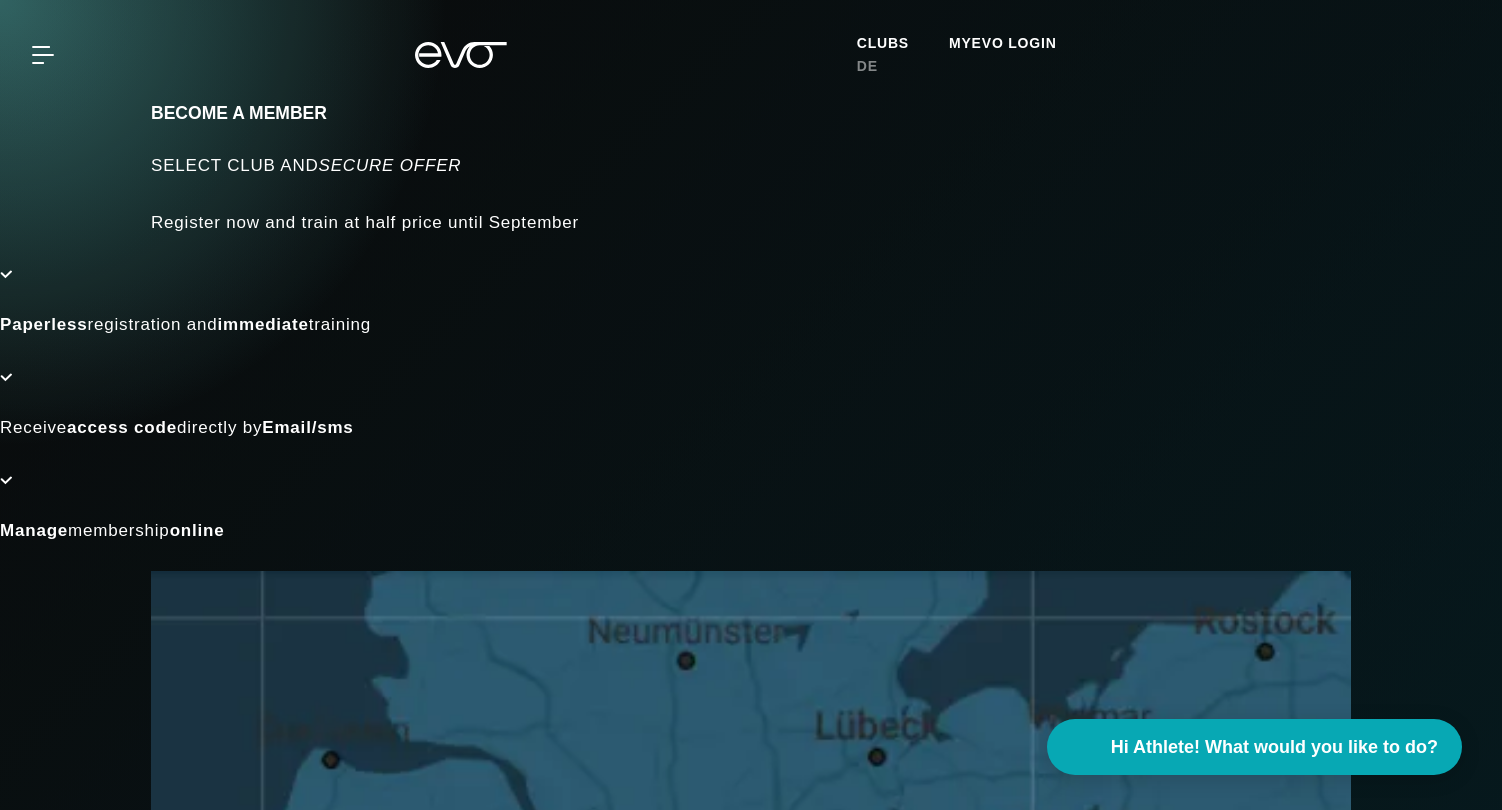 scroll, scrollTop: 0, scrollLeft: 0, axis: both 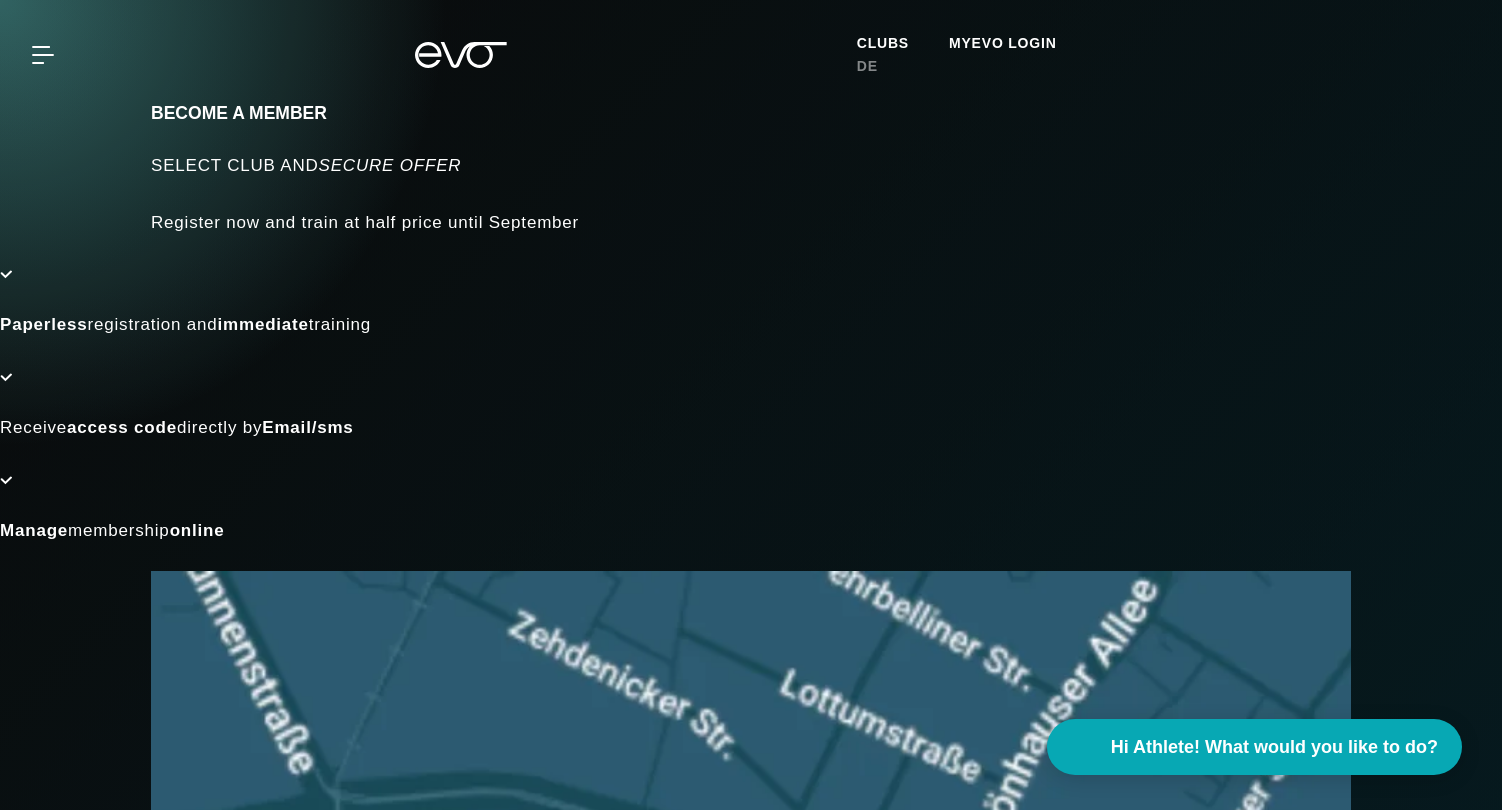 click on "[STREET] [NUMBER] [POSTAL_CODE] [CITY]" at bounding box center [751, 1148] 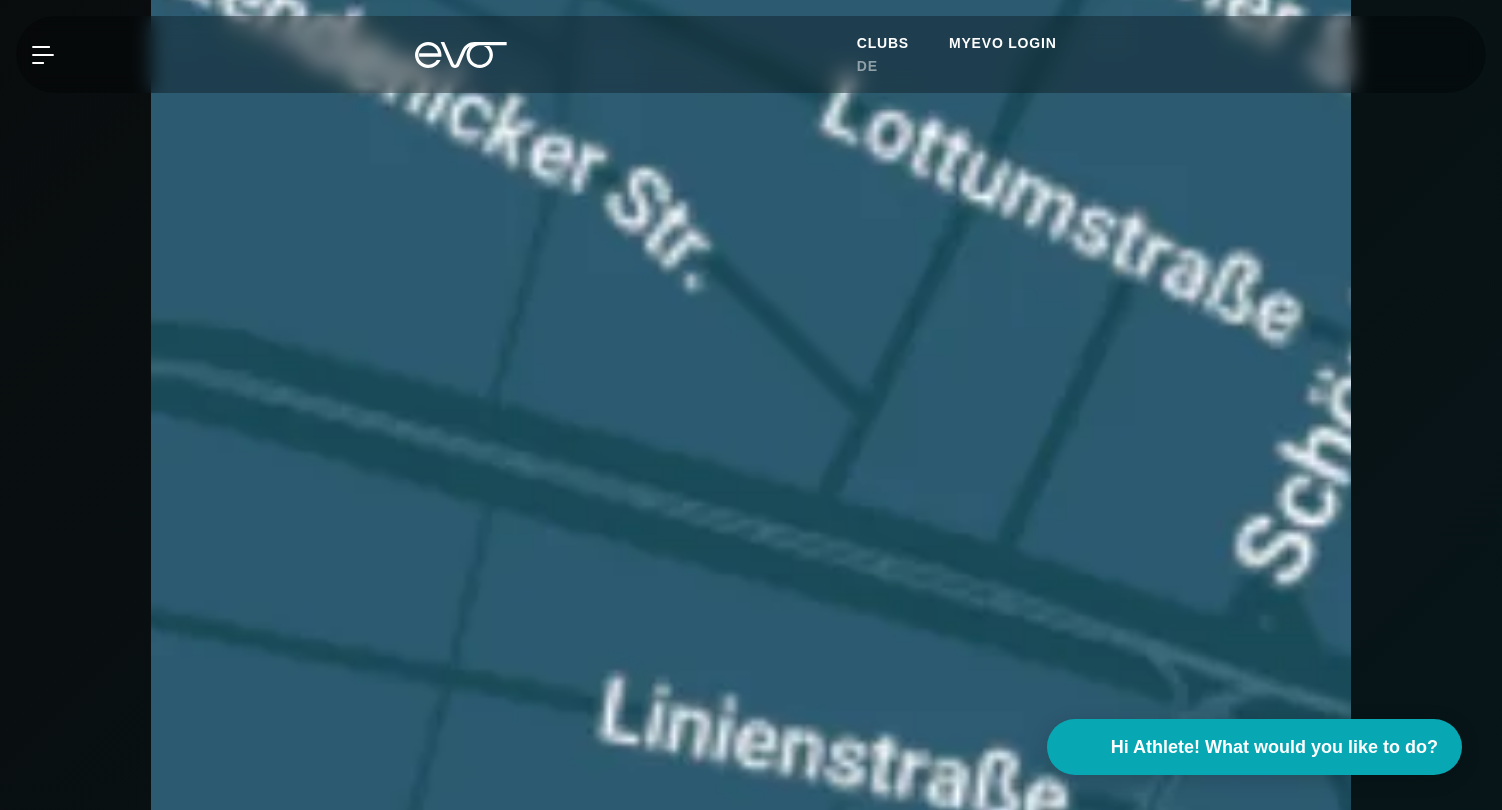 scroll, scrollTop: 993, scrollLeft: 0, axis: vertical 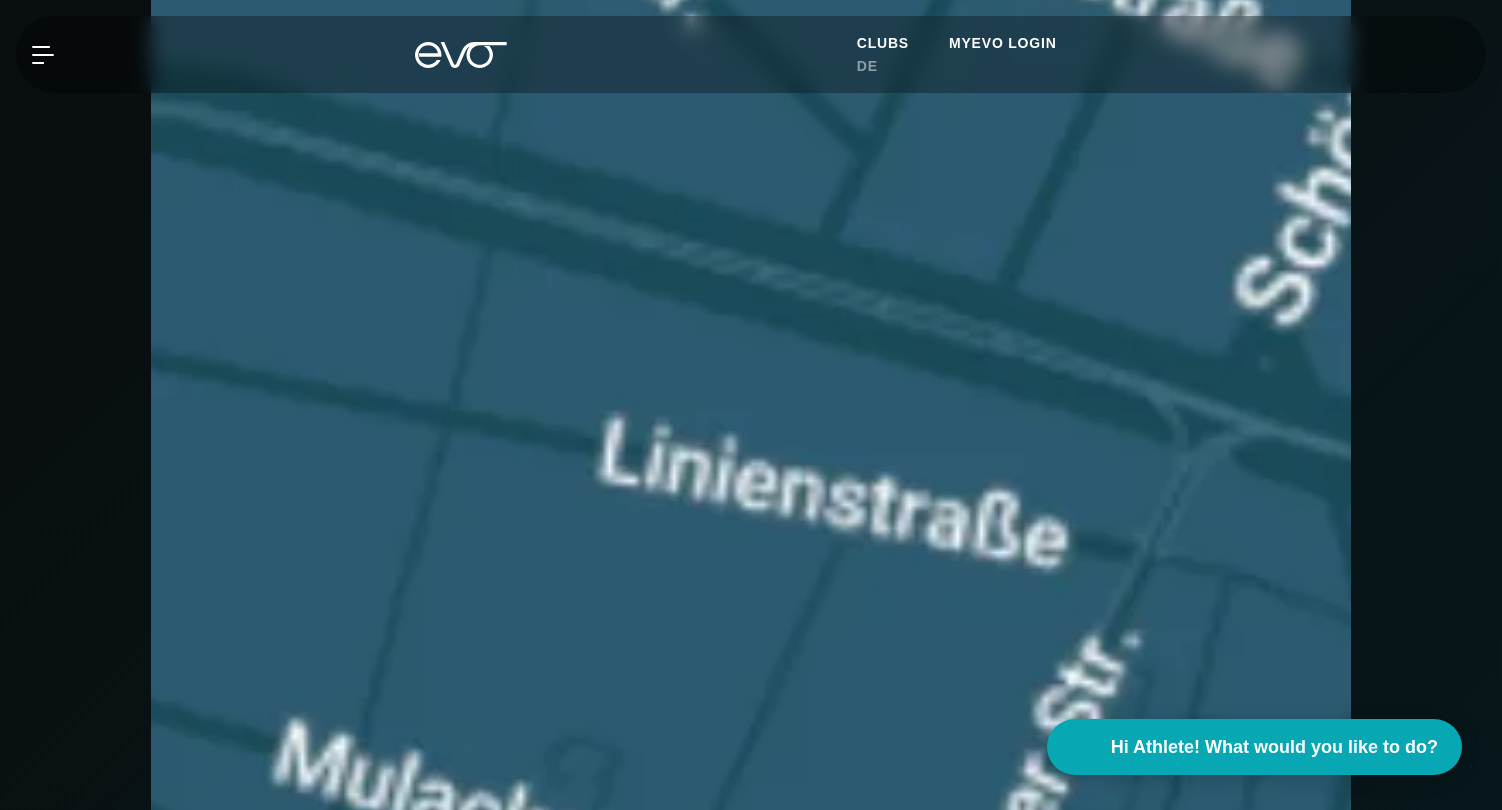 click at bounding box center [151, 1184] 